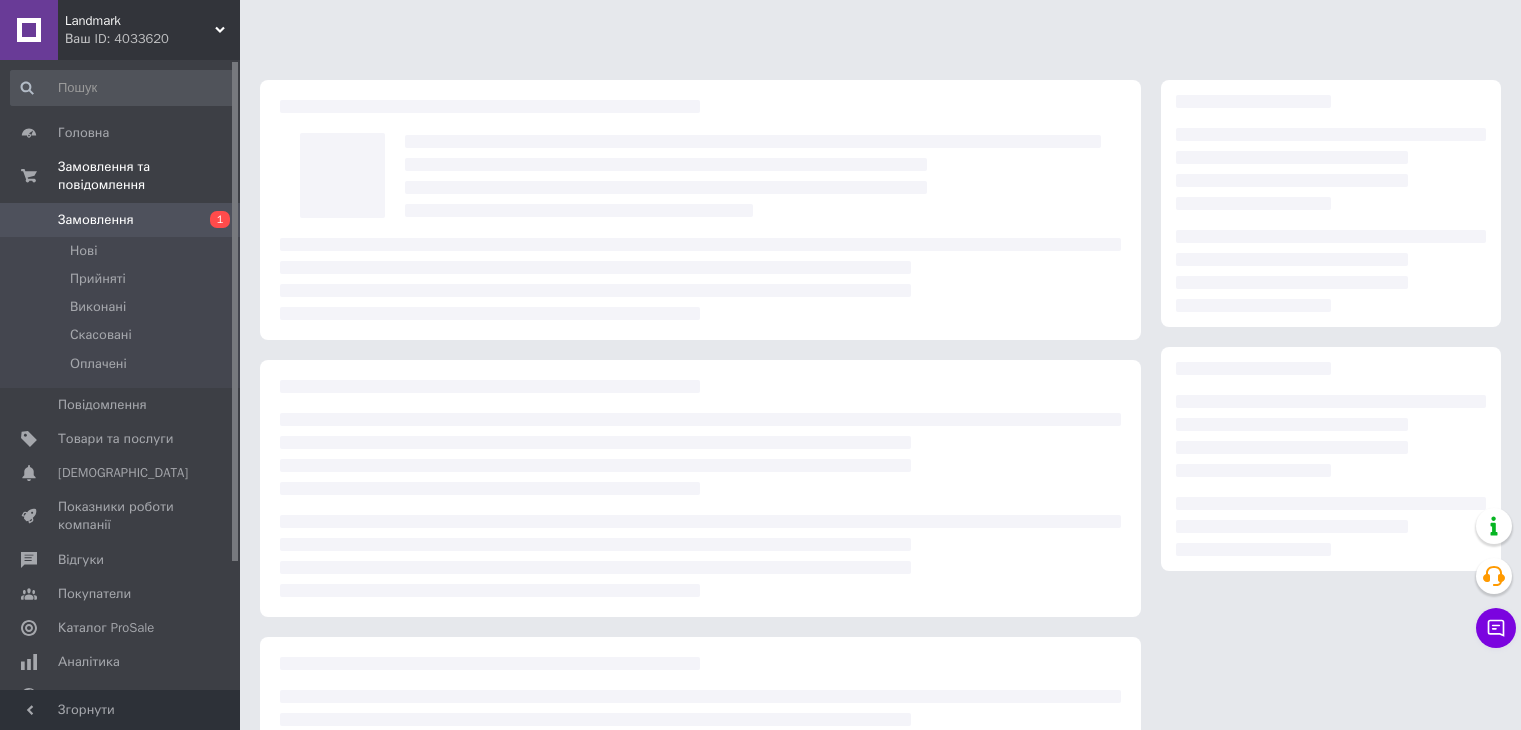 scroll, scrollTop: 0, scrollLeft: 0, axis: both 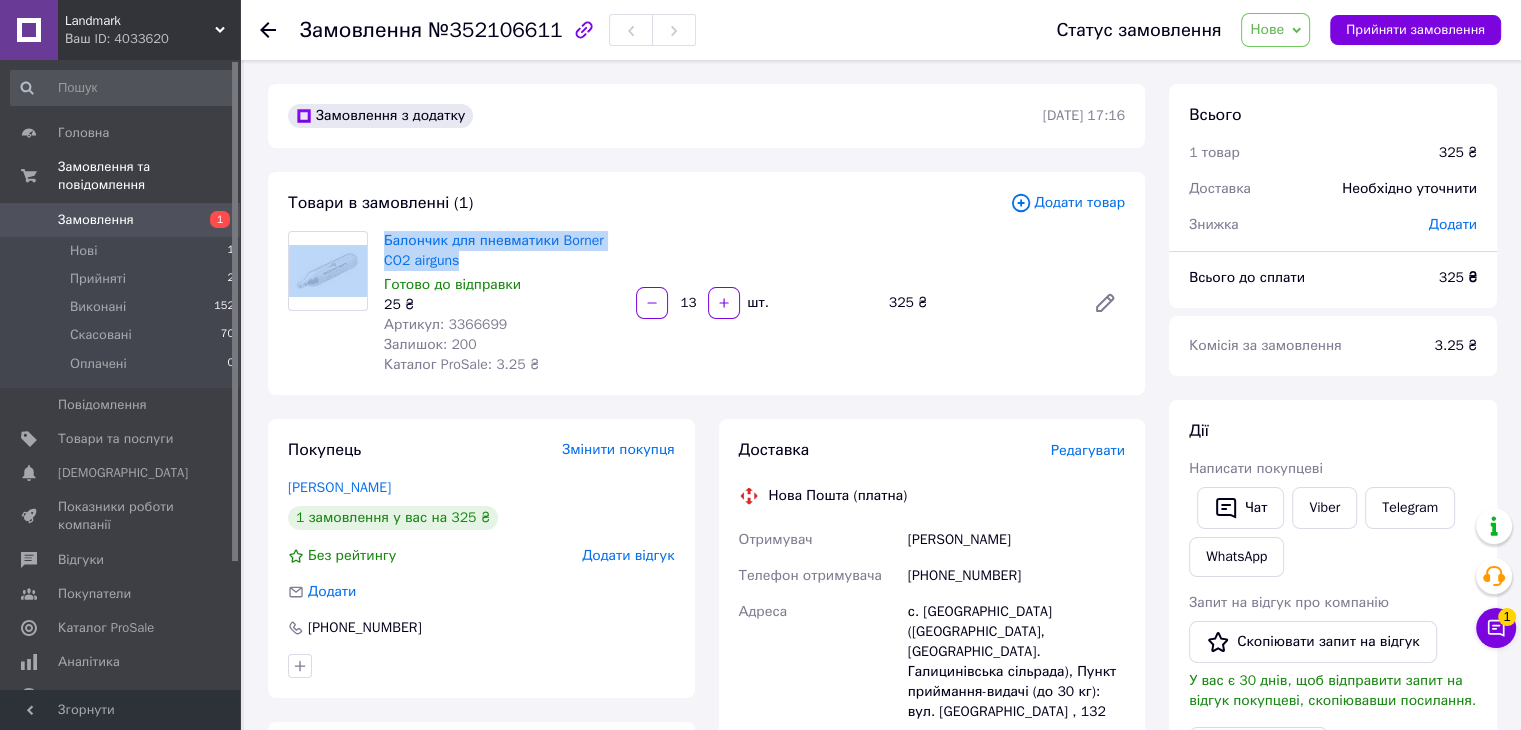 drag, startPoint x: 463, startPoint y: 263, endPoint x: 375, endPoint y: 241, distance: 90.70832 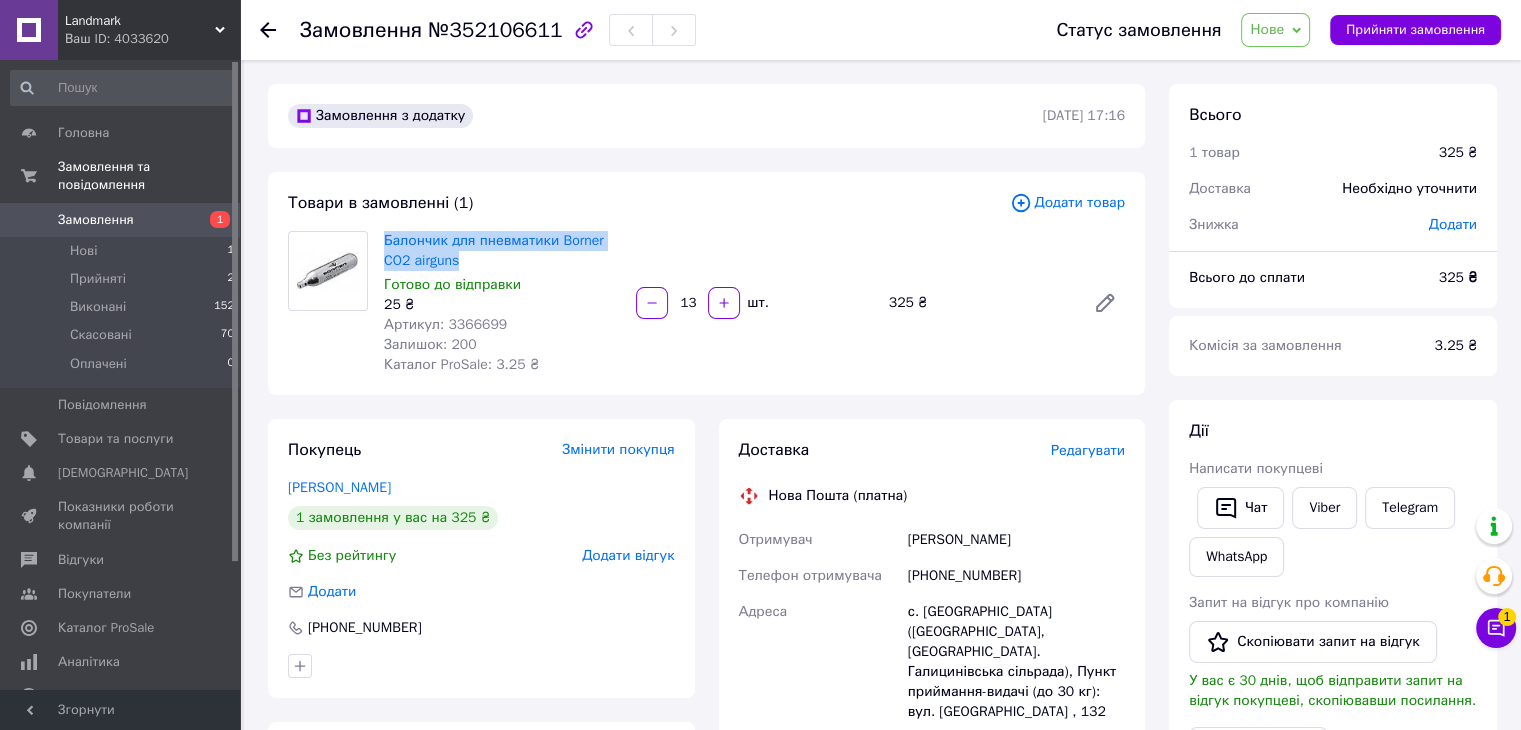 drag, startPoint x: 540, startPoint y: 265, endPoint x: 380, endPoint y: 235, distance: 162.78821 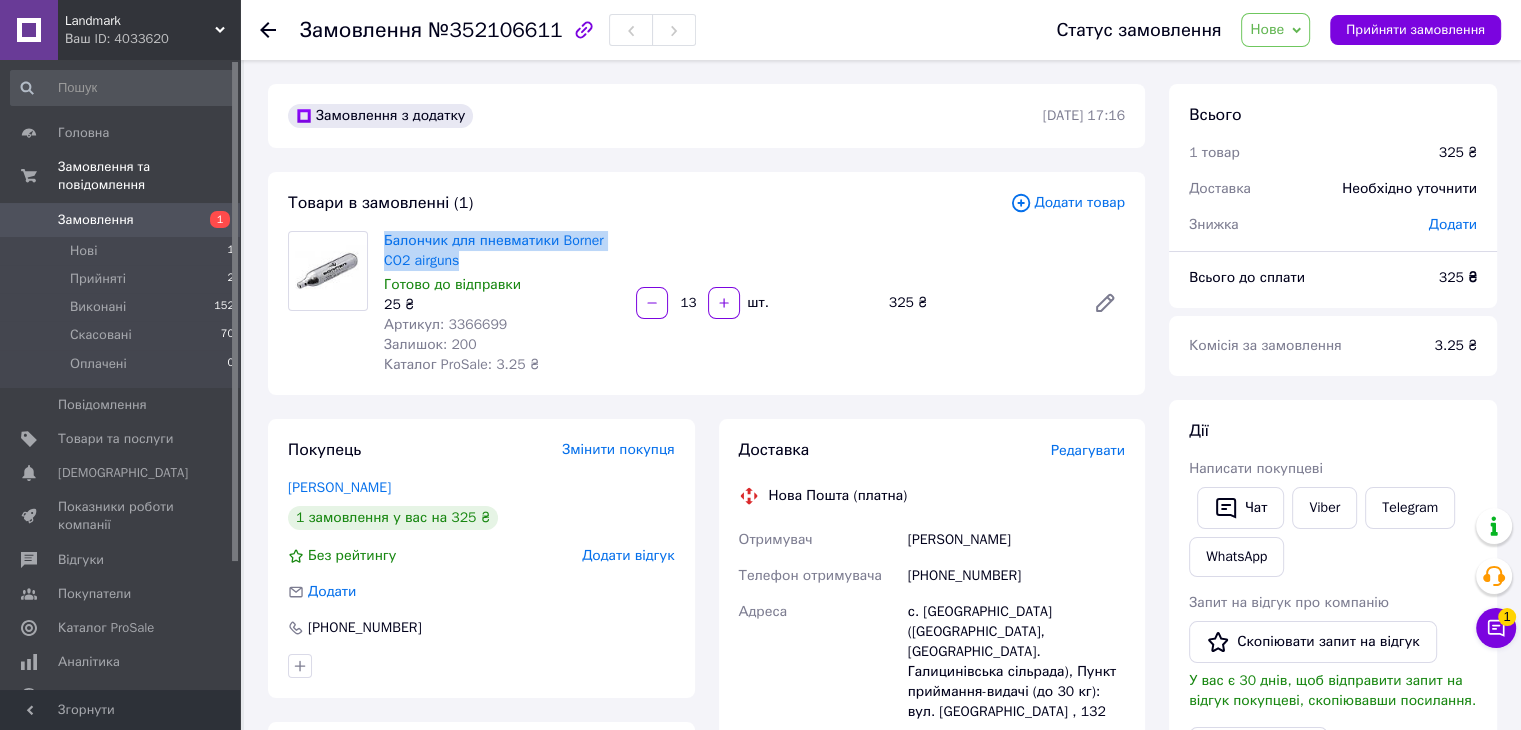 click on "Замовлення" at bounding box center (96, 220) 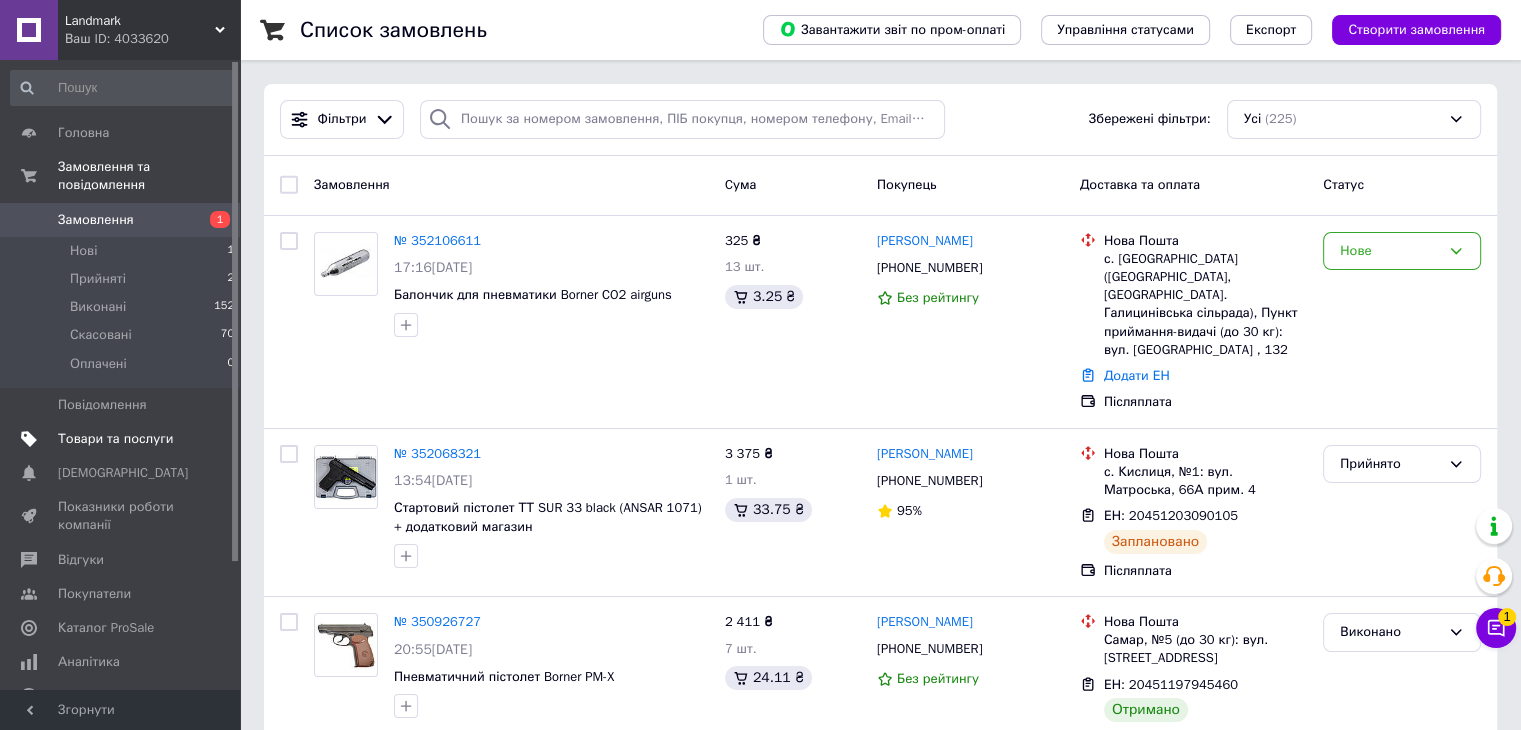 click on "Товари та послуги" at bounding box center [115, 439] 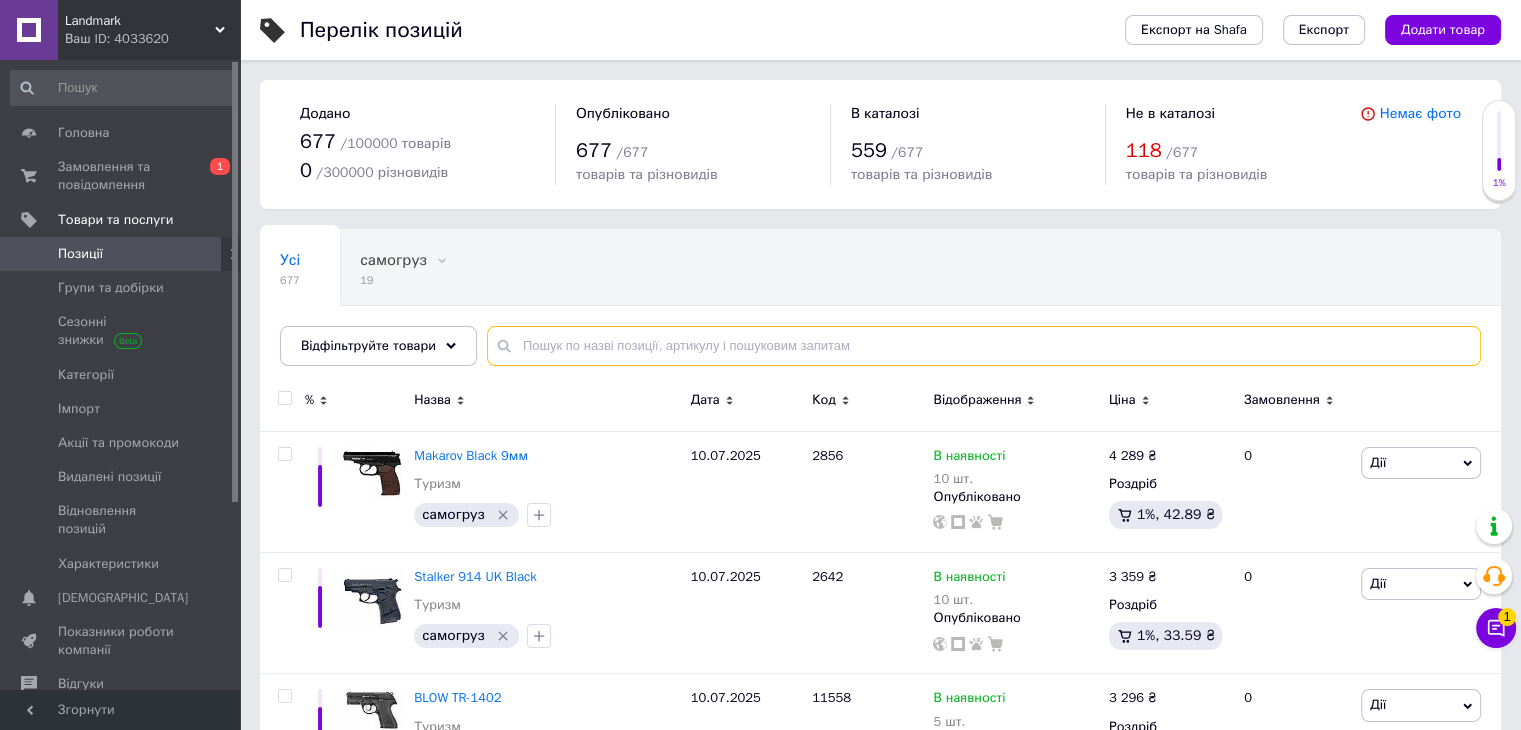click at bounding box center [984, 346] 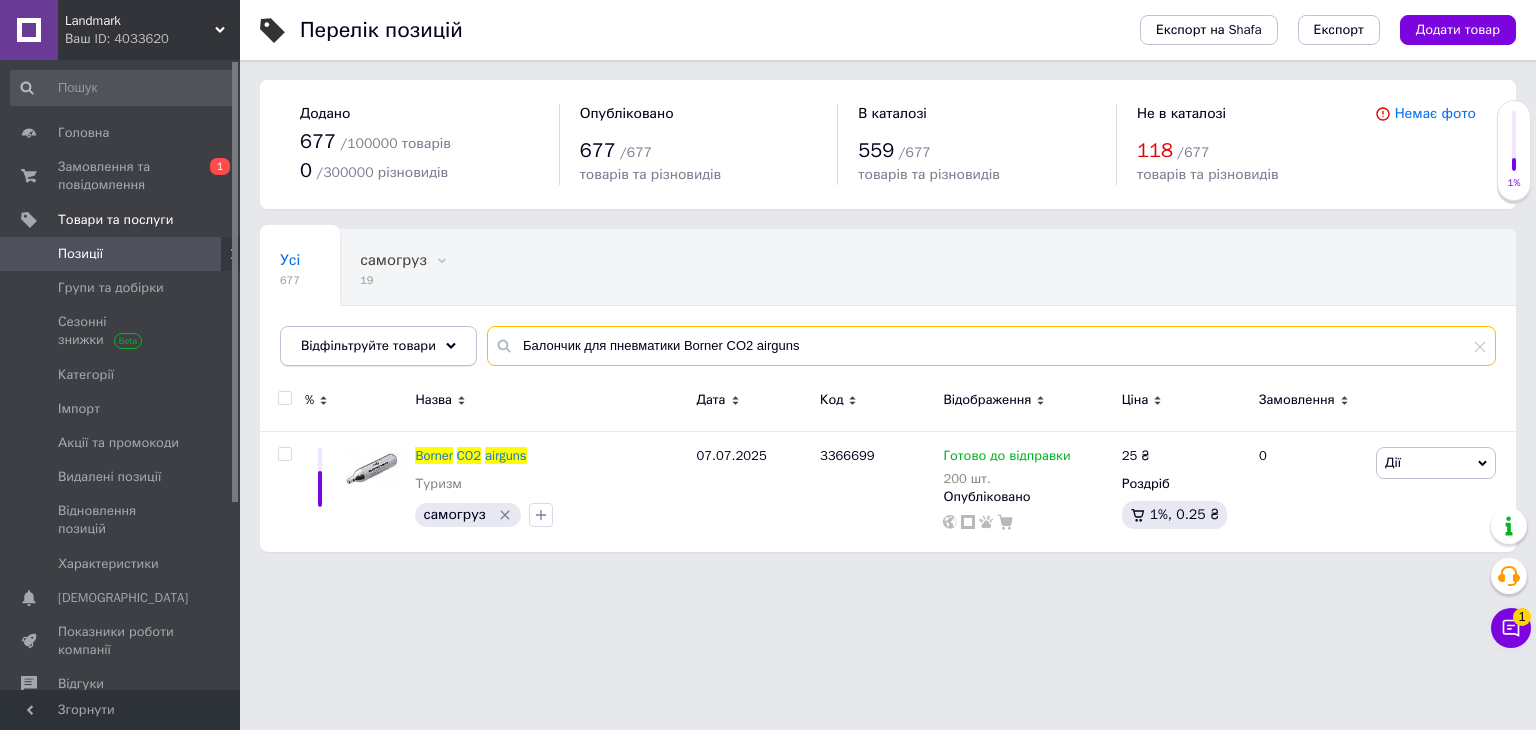 drag, startPoint x: 861, startPoint y: 337, endPoint x: 296, endPoint y: 332, distance: 565.0221 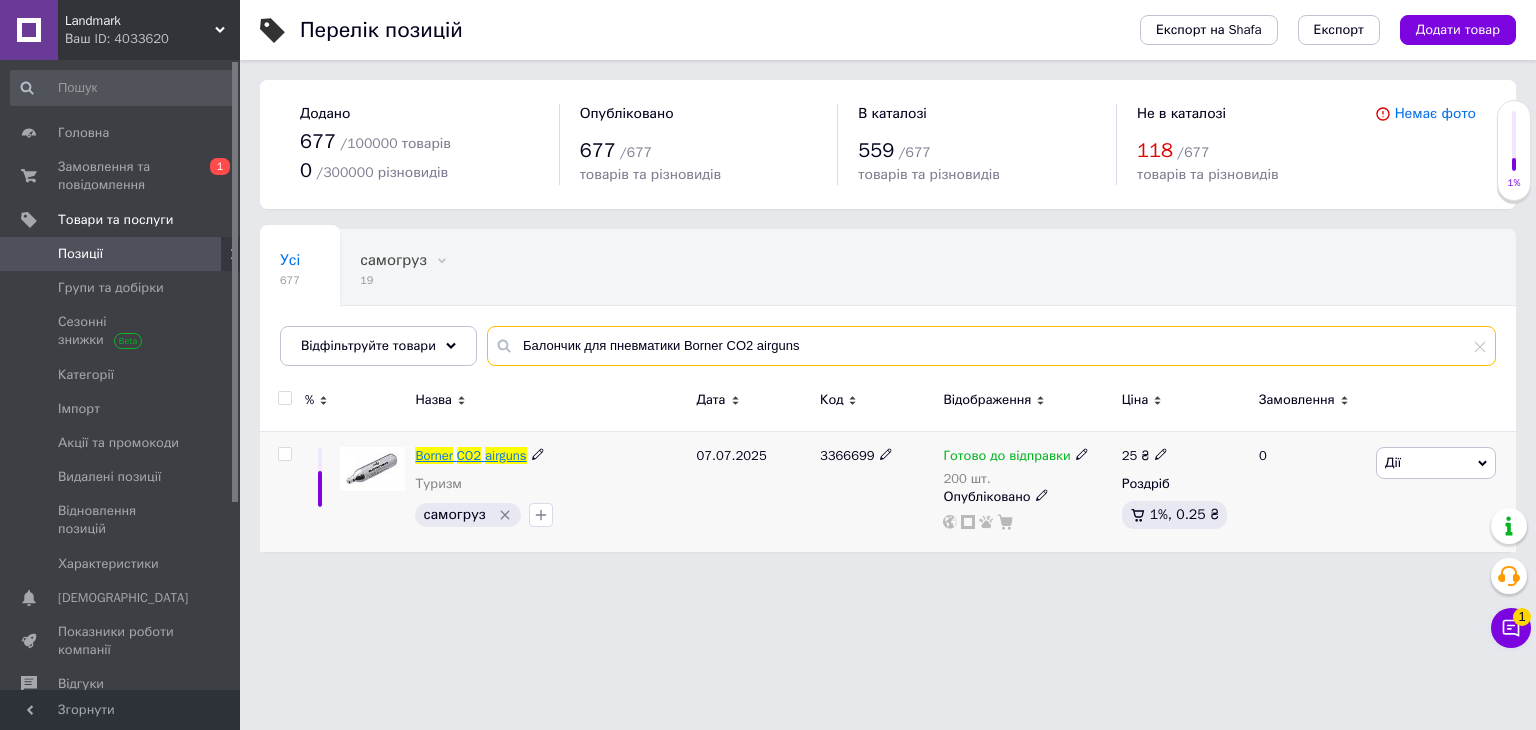 type on "Балончик для пневматики Borner CO2 airguns" 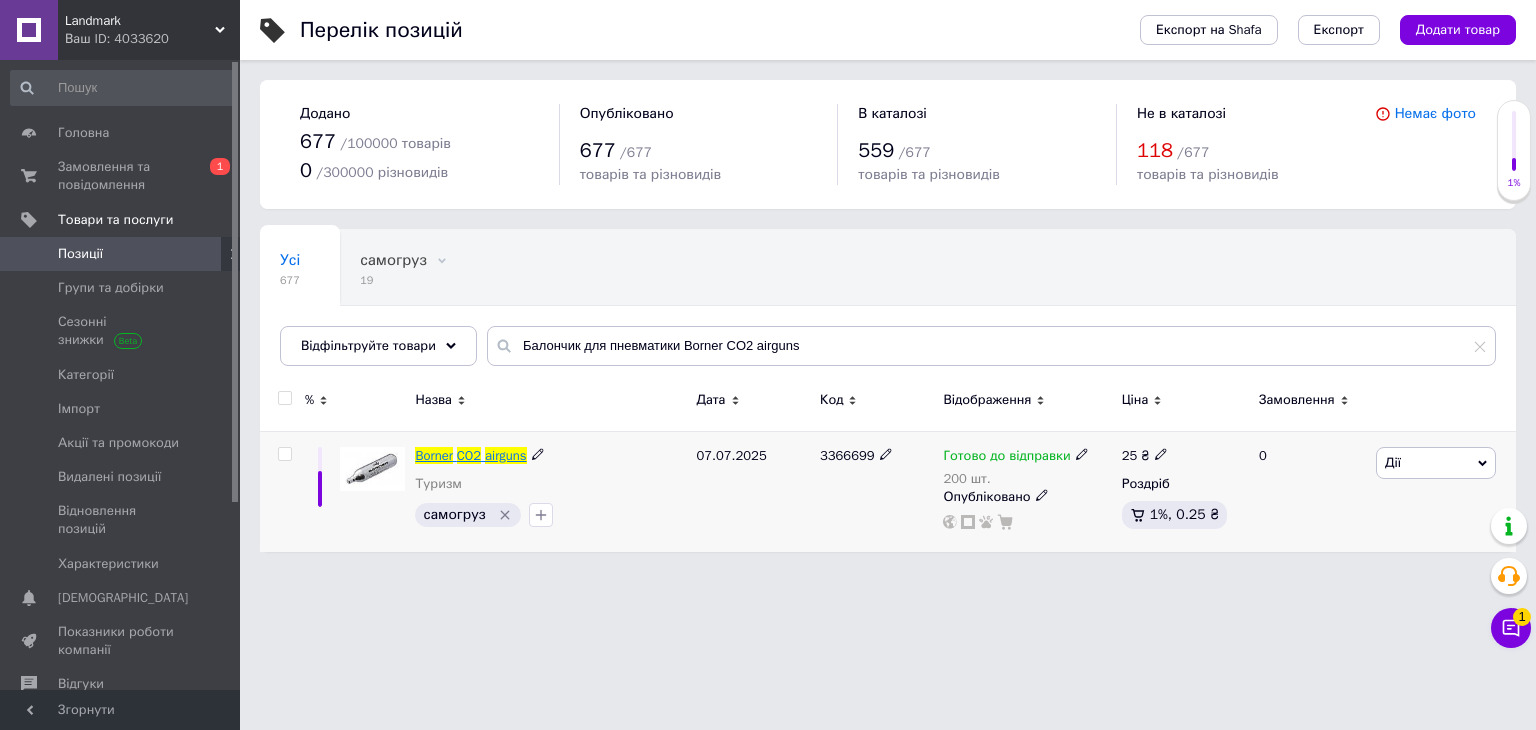 click on "airguns" at bounding box center [506, 455] 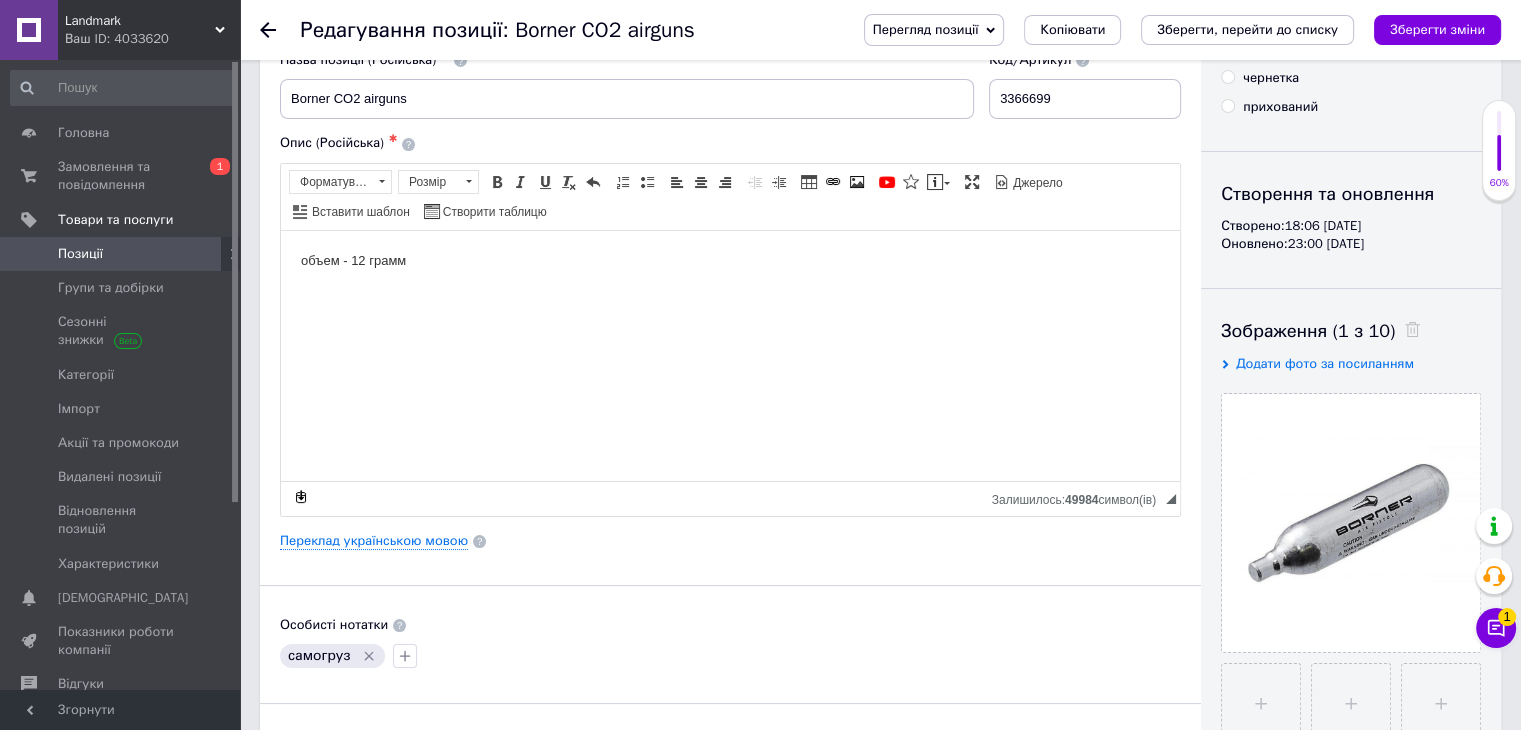 scroll, scrollTop: 100, scrollLeft: 0, axis: vertical 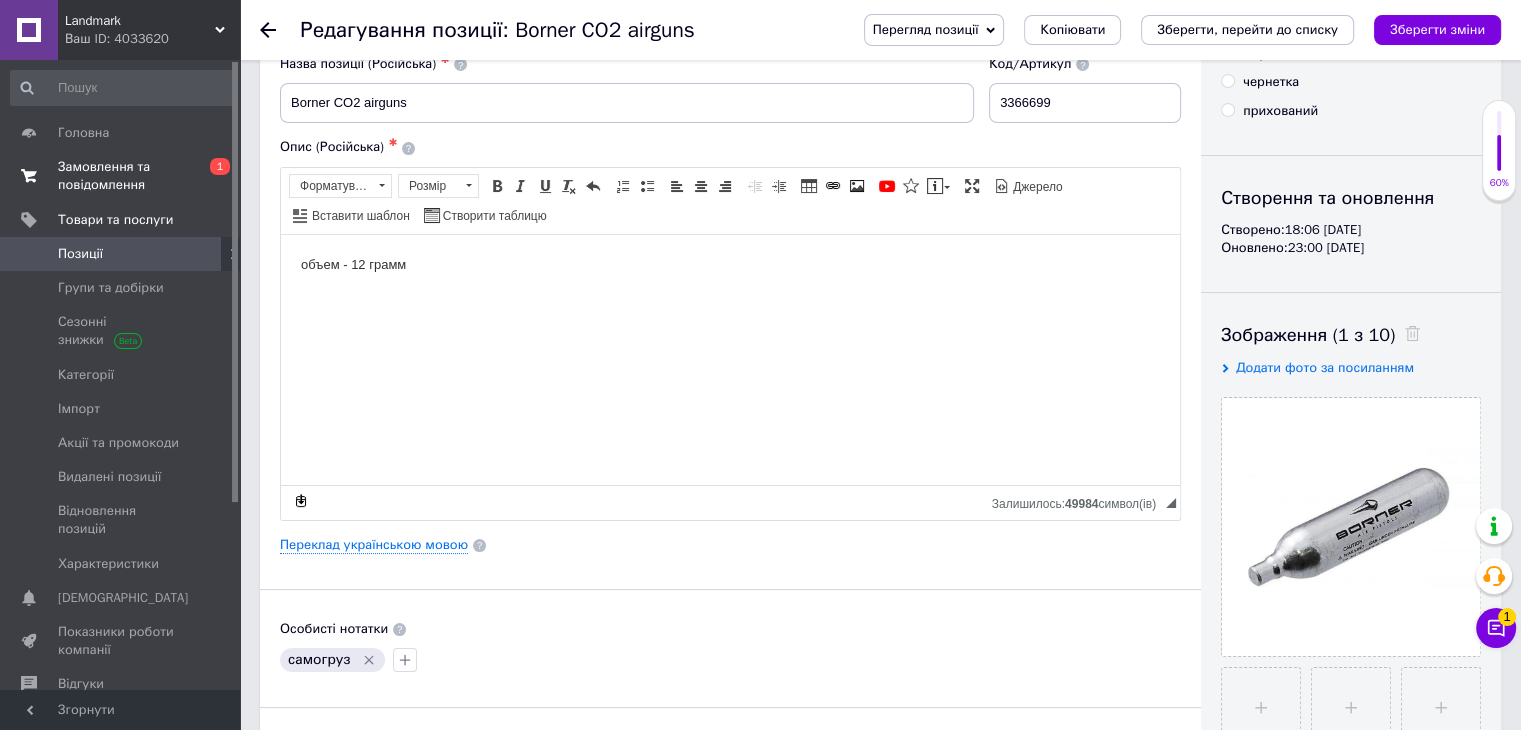 click on "Замовлення та повідомлення" at bounding box center [121, 176] 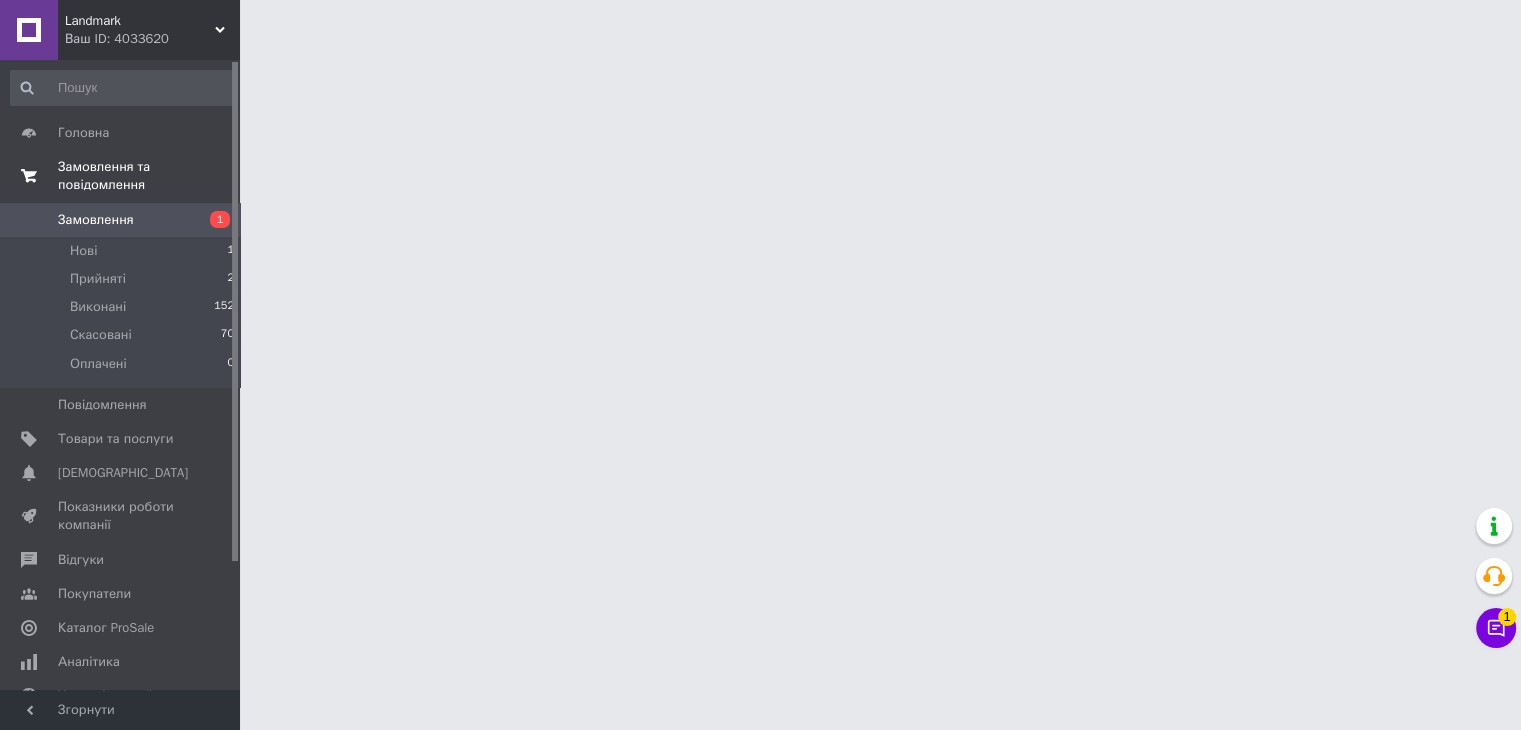 scroll, scrollTop: 0, scrollLeft: 0, axis: both 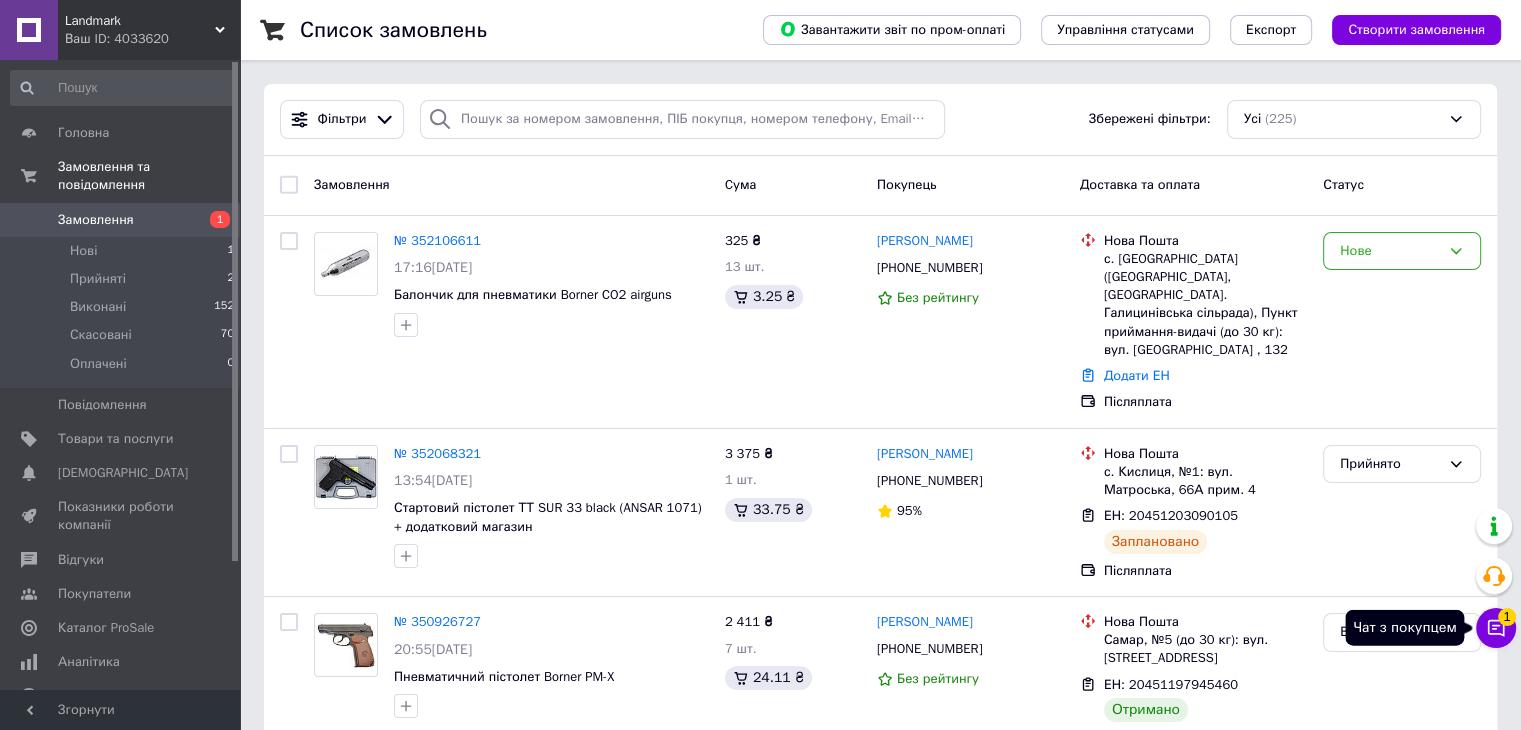 click on "1" at bounding box center (1507, 617) 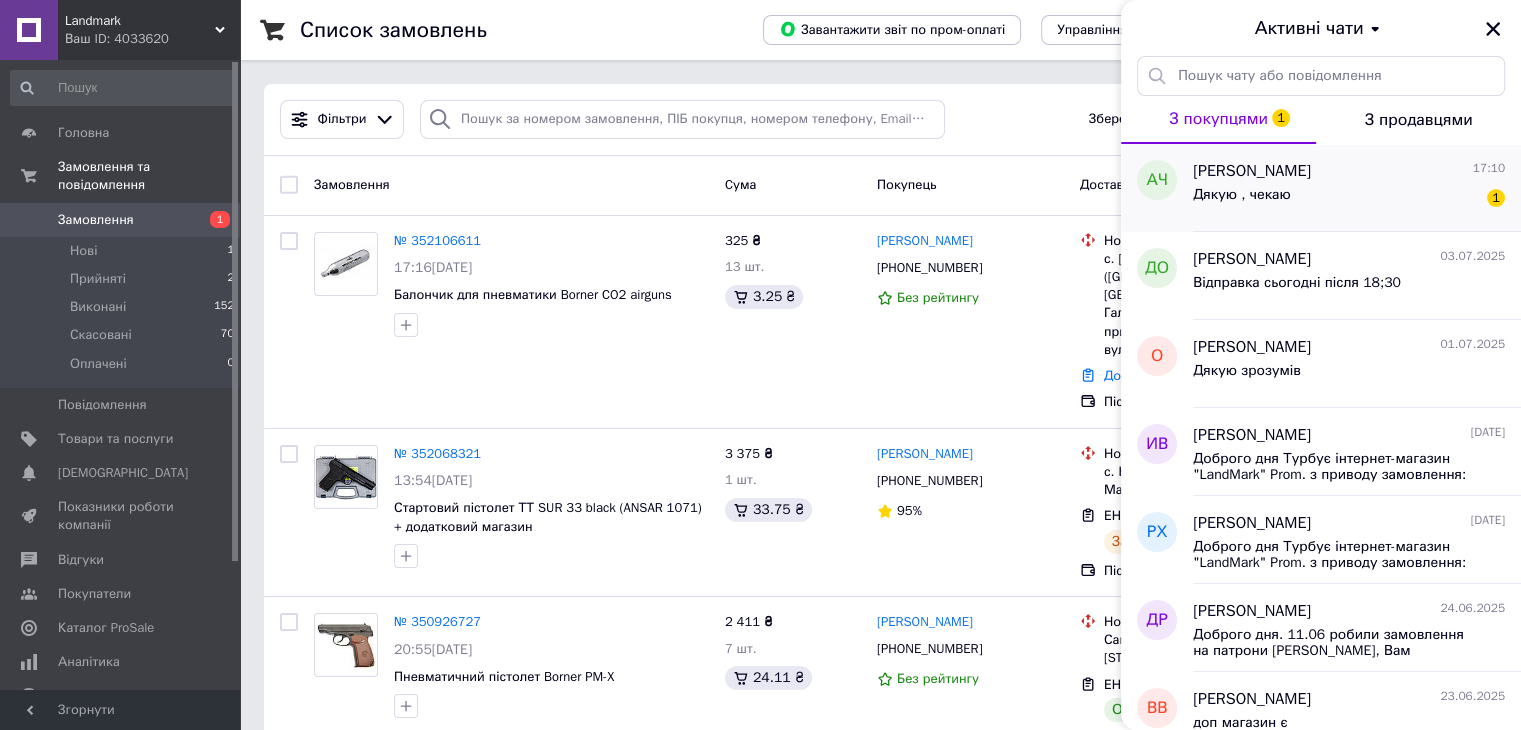 click on "Дякую , чекаю 1" at bounding box center [1349, 199] 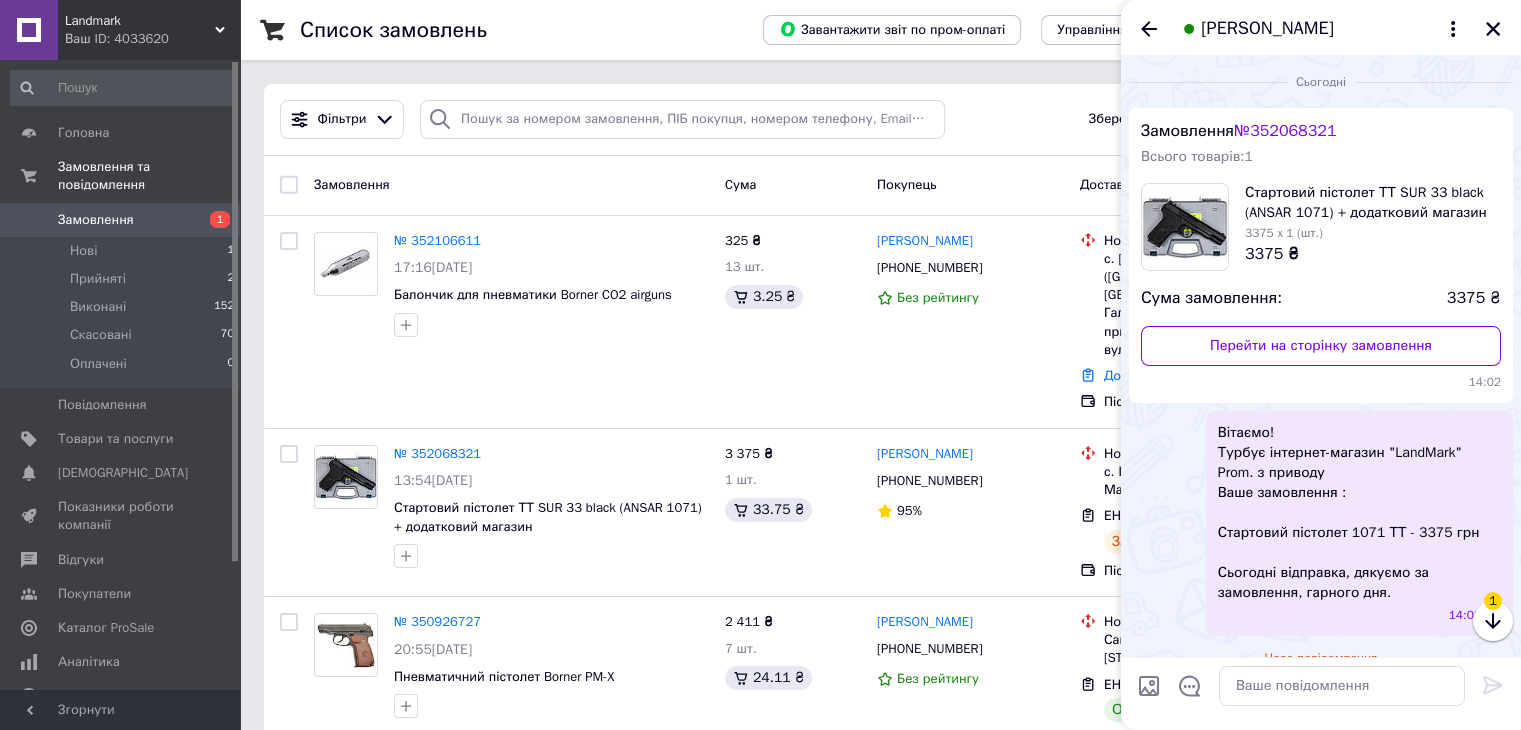 scroll, scrollTop: 76, scrollLeft: 0, axis: vertical 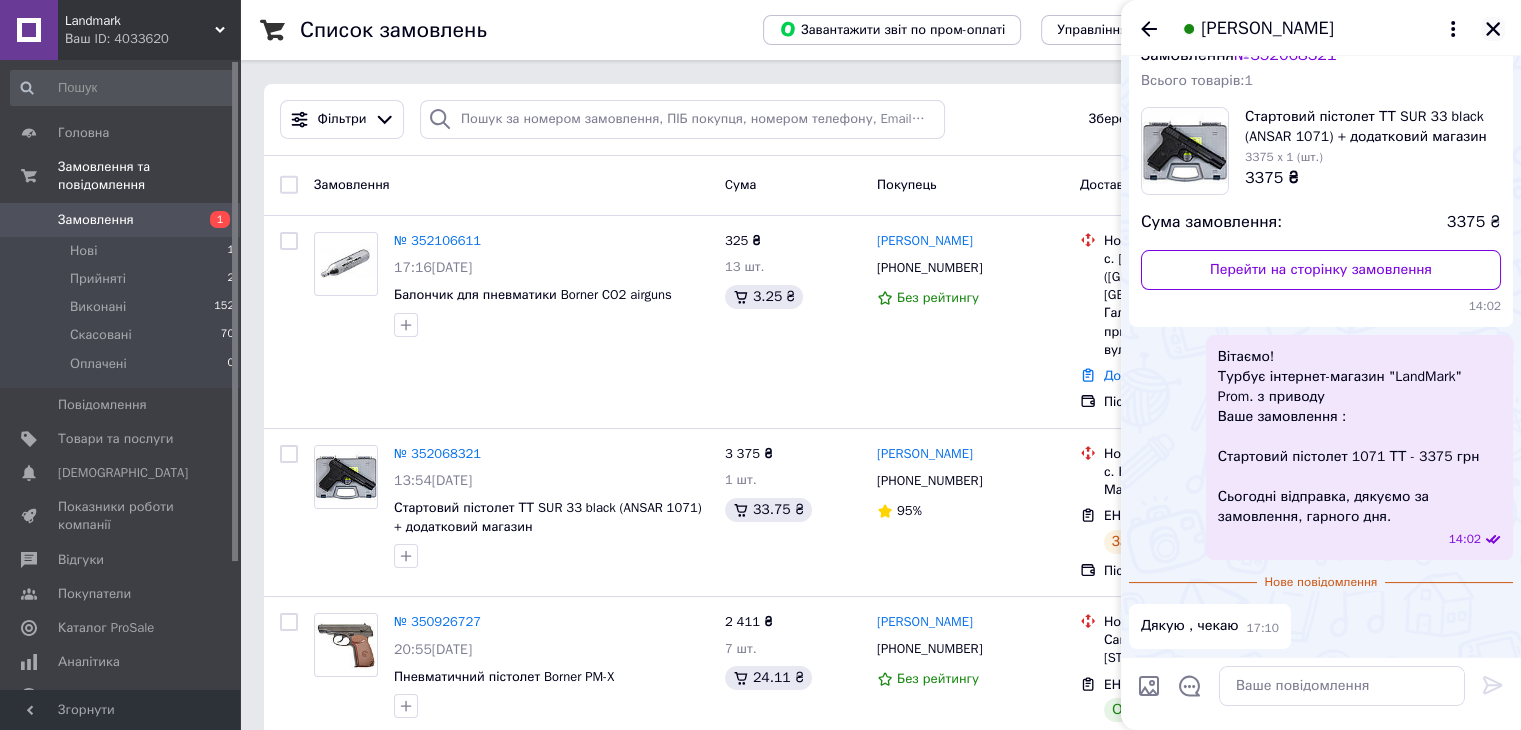 click 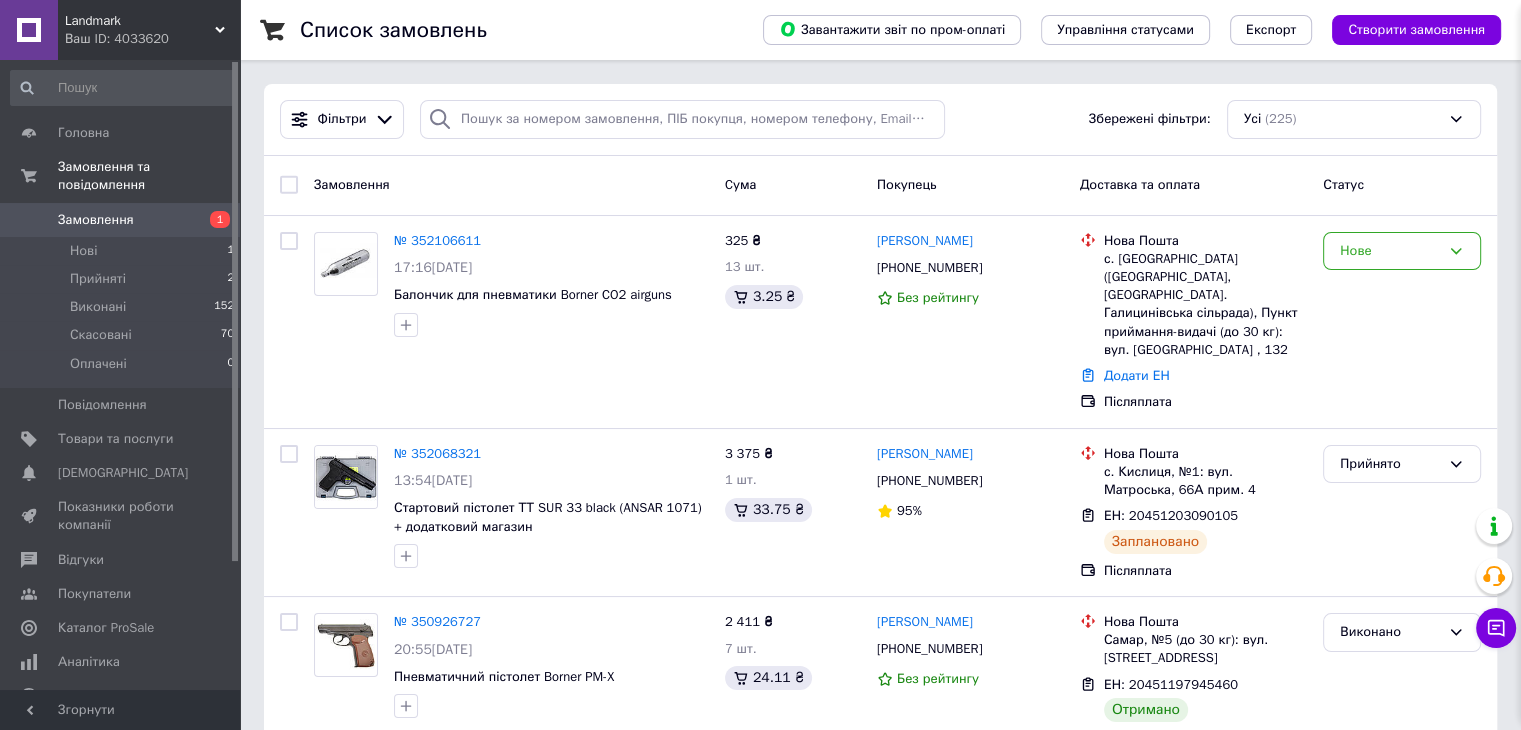 click on "[PERSON_NAME]" at bounding box center [1721, 28] 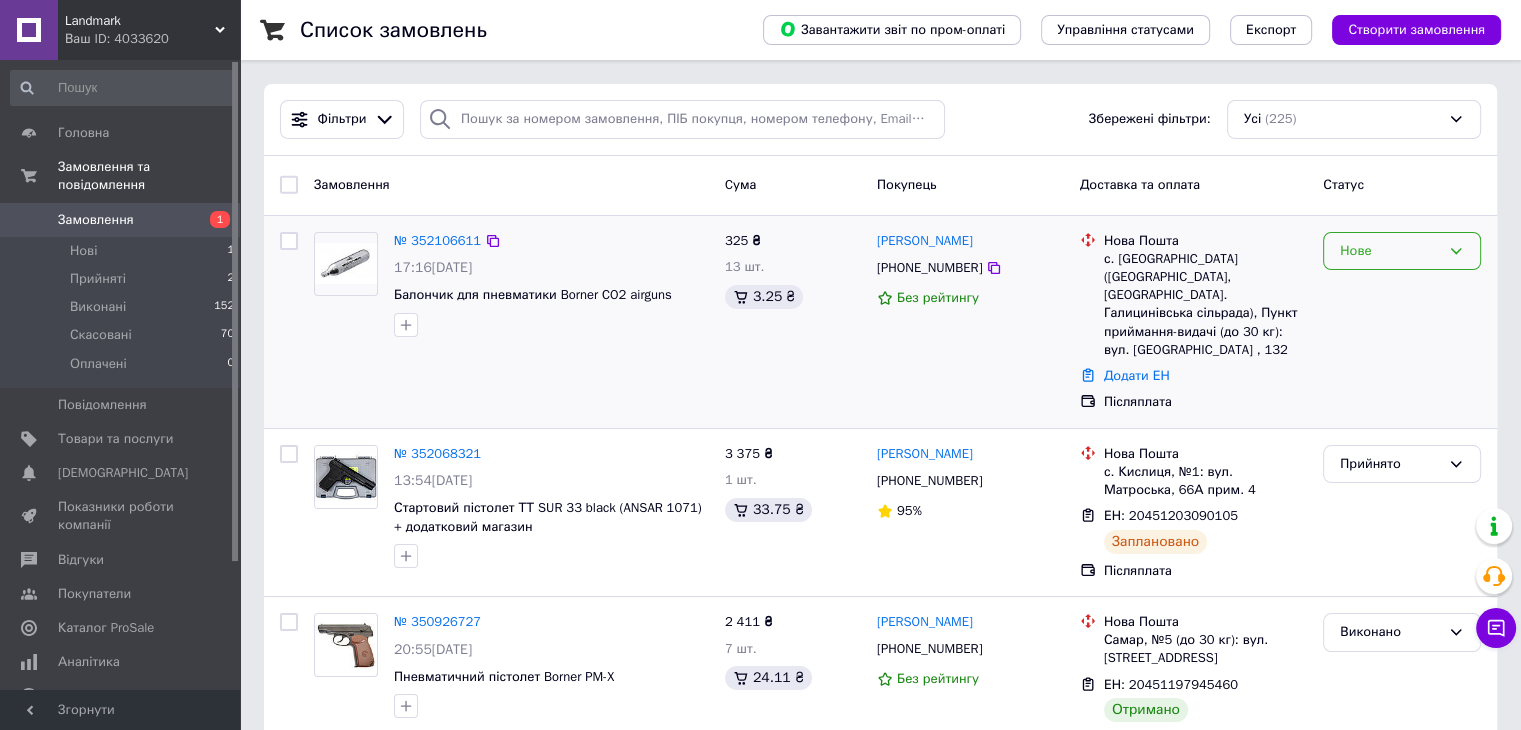 click on "Нове" at bounding box center (1390, 251) 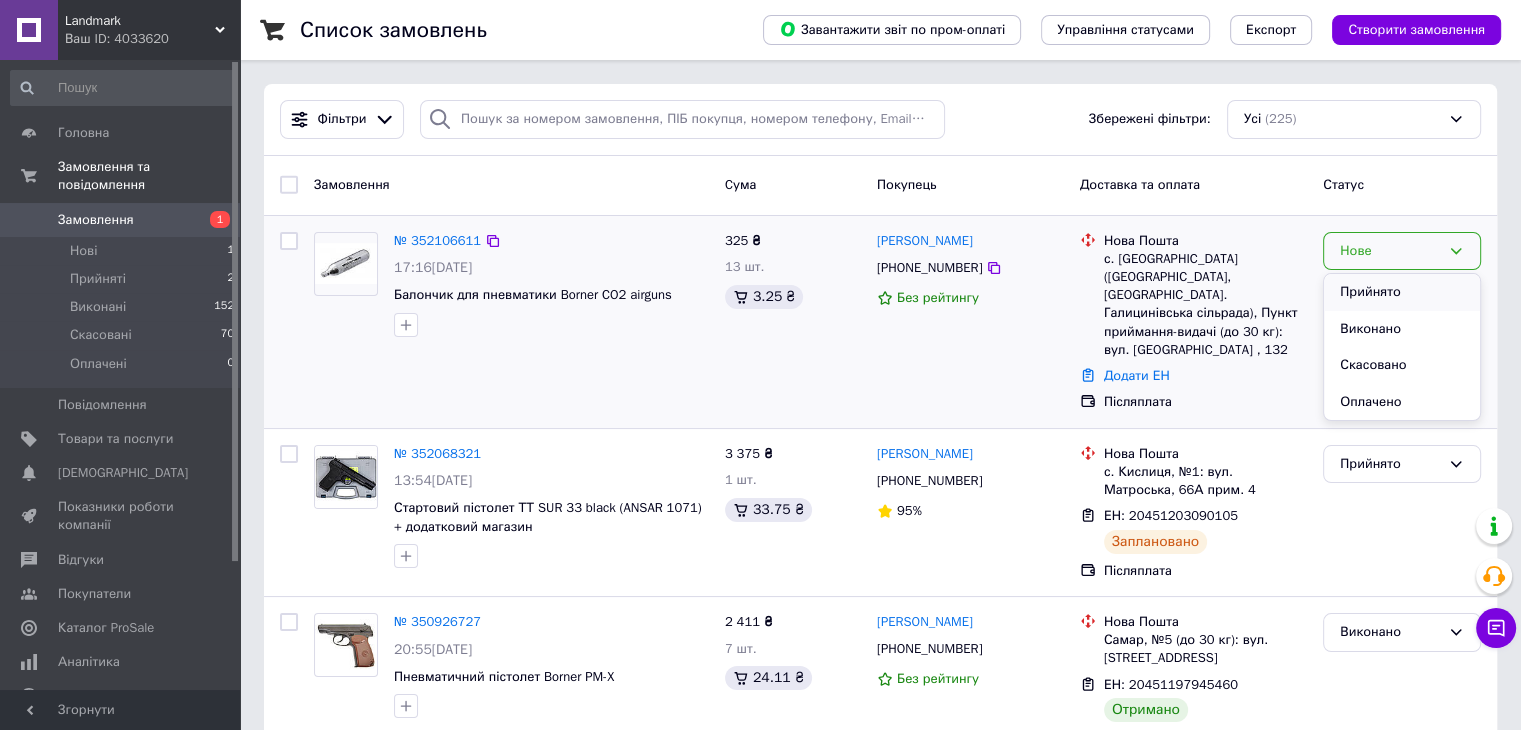 click on "Прийнято" at bounding box center (1402, 292) 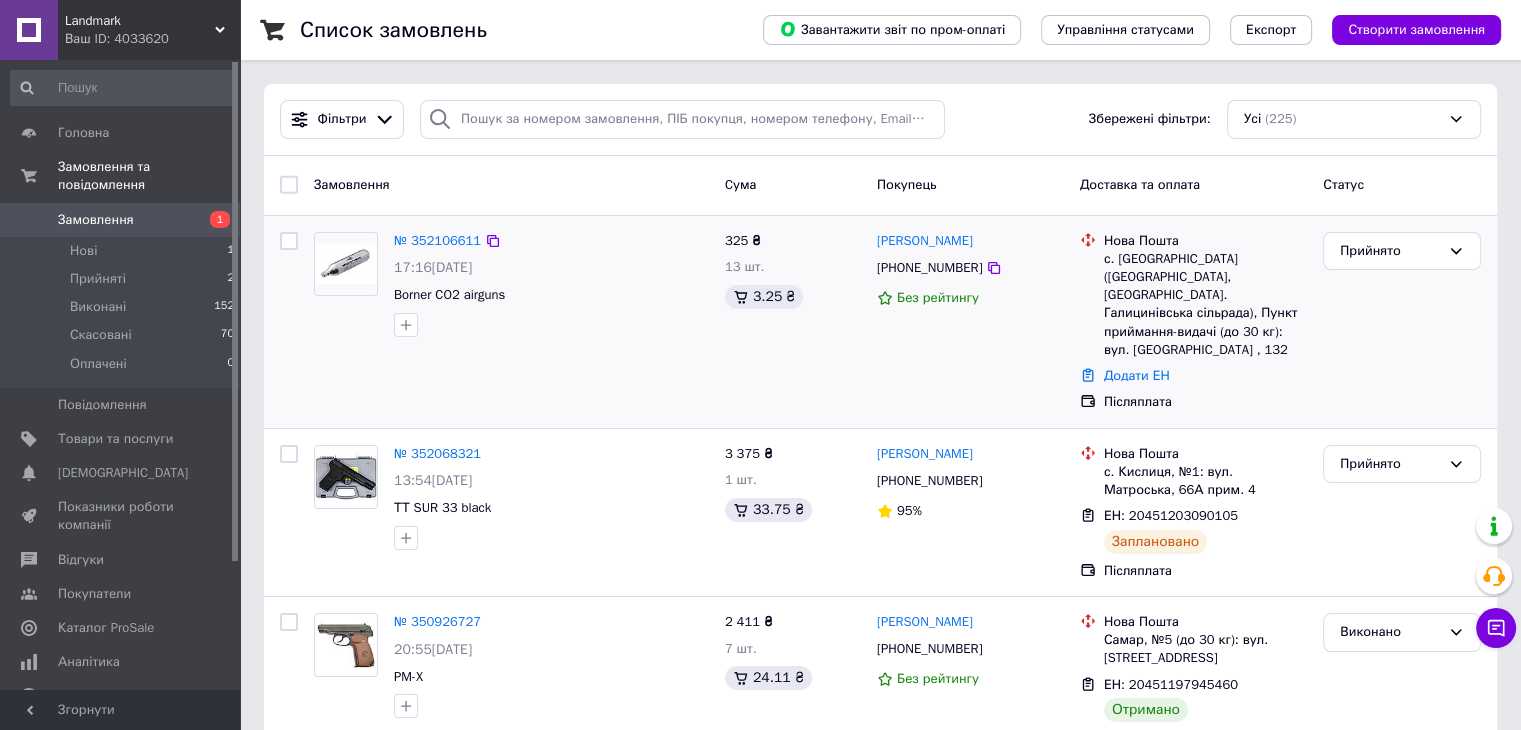 drag, startPoint x: 886, startPoint y: 253, endPoint x: 876, endPoint y: 243, distance: 14.142136 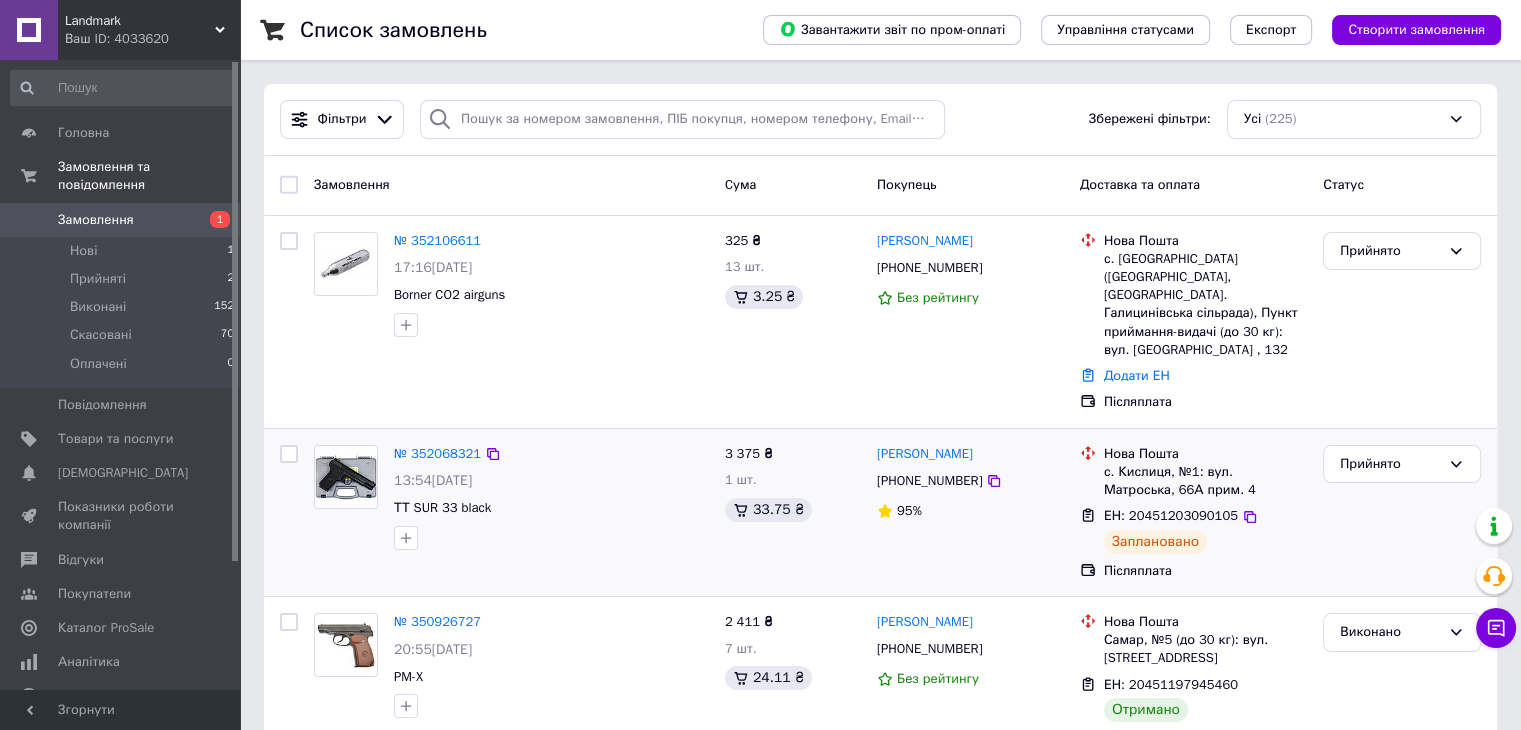 copy on "[PERSON_NAME]" 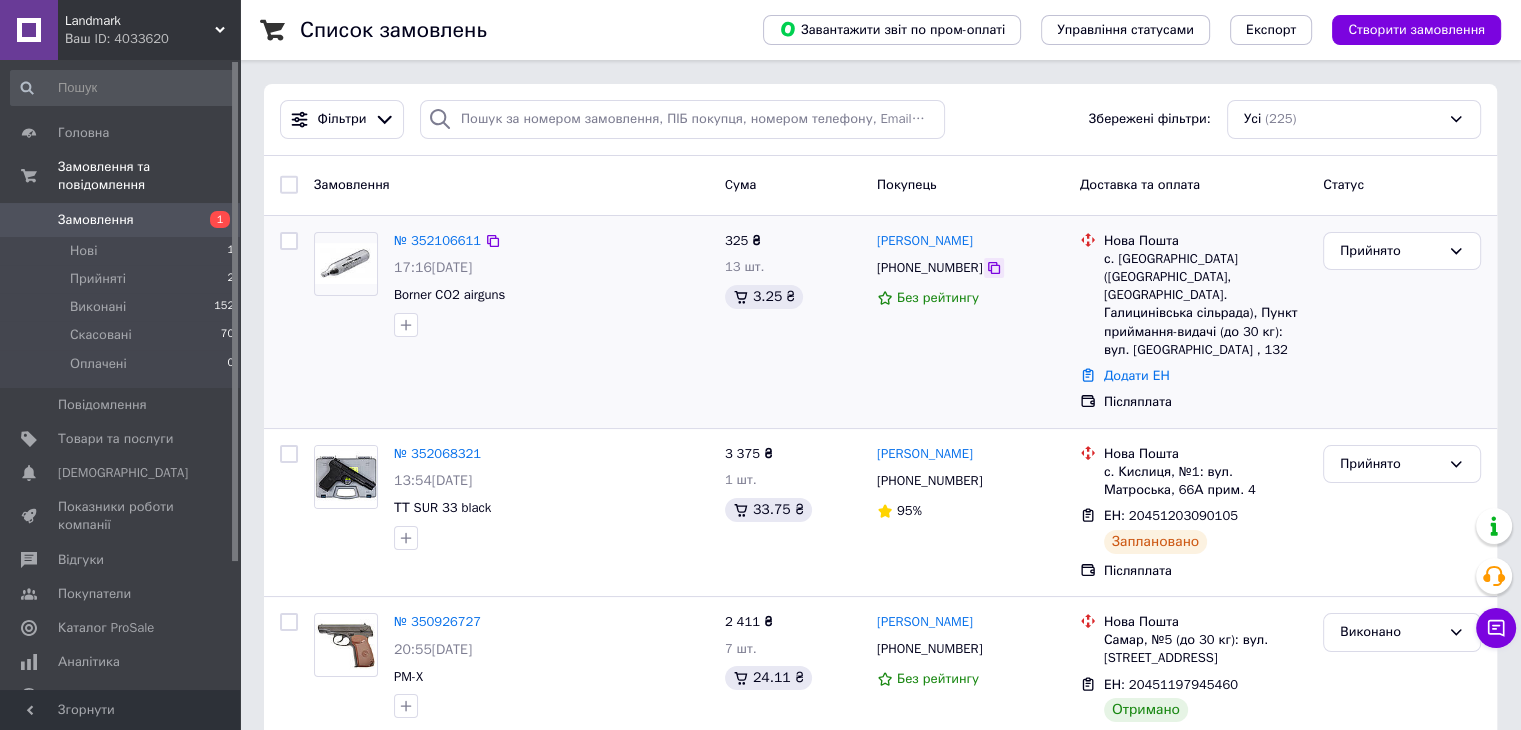 click 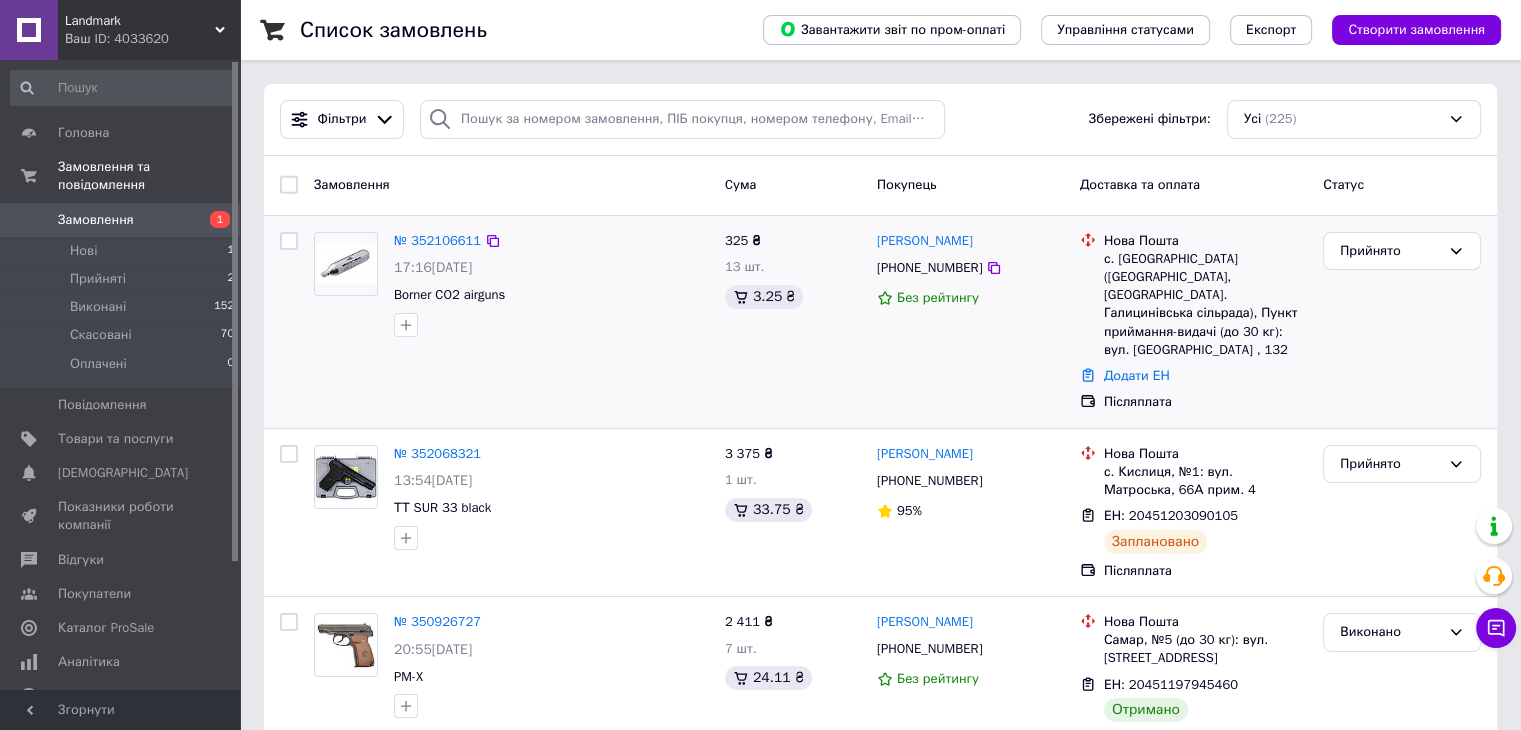 drag, startPoint x: 996, startPoint y: 240, endPoint x: 870, endPoint y: 233, distance: 126.1943 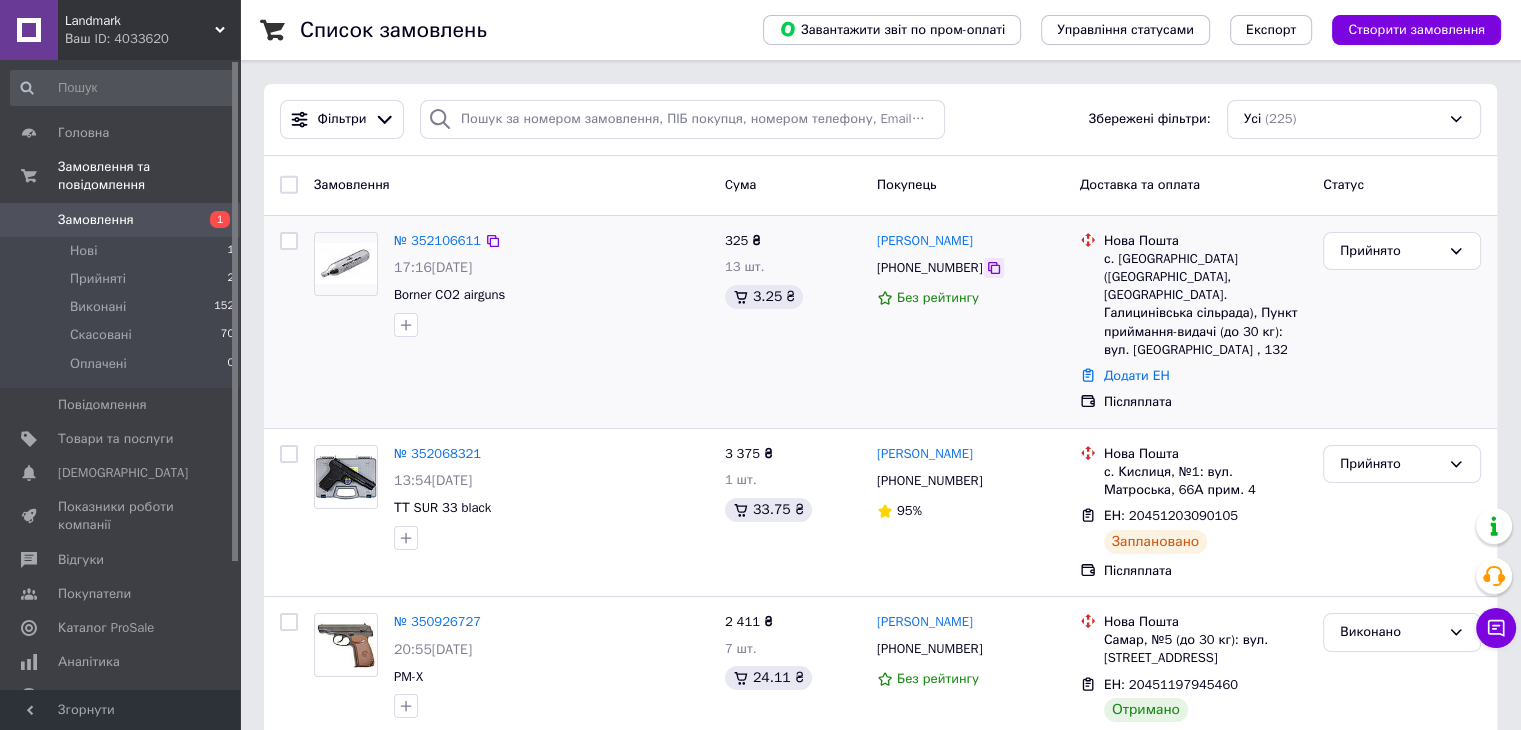 click 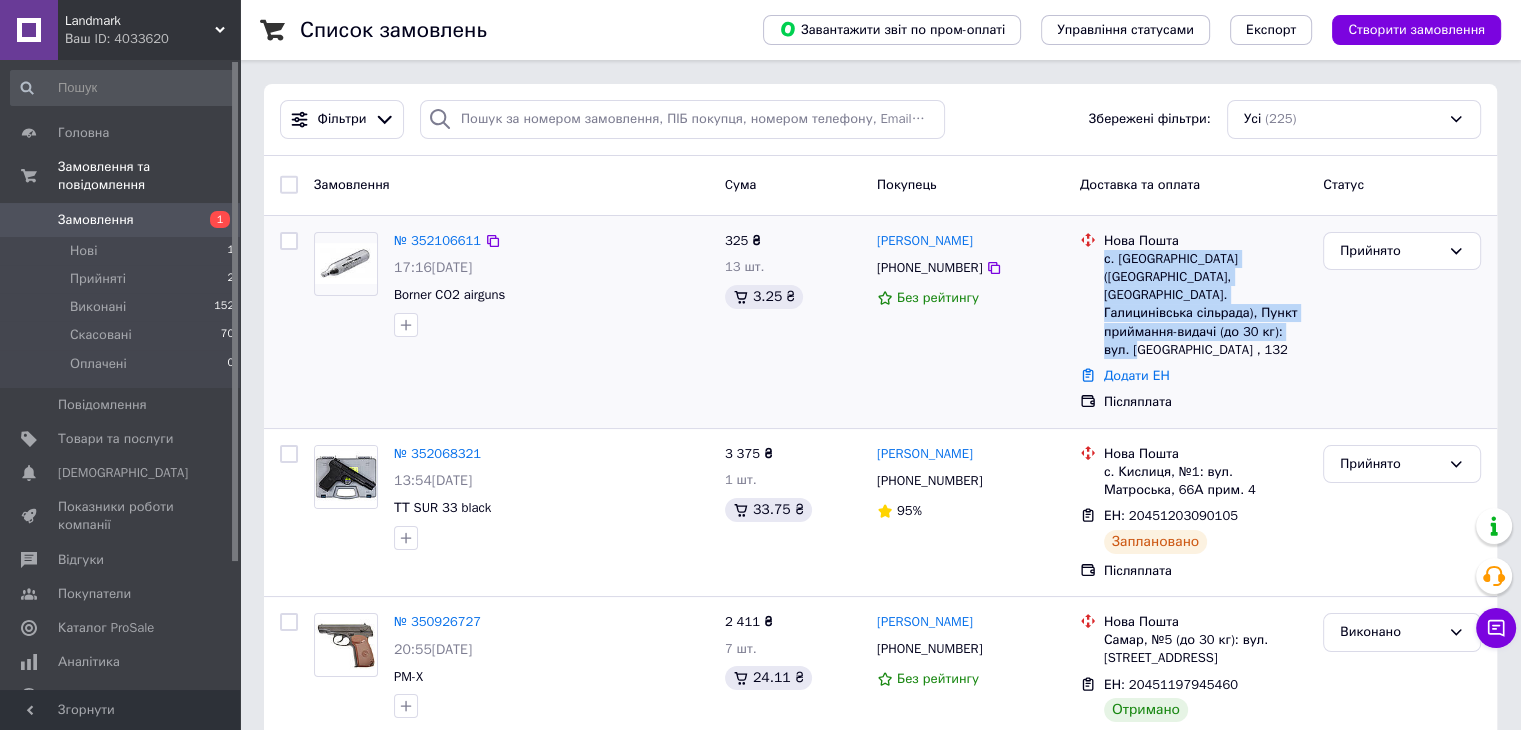 drag, startPoint x: 1105, startPoint y: 264, endPoint x: 1308, endPoint y: 322, distance: 211.12318 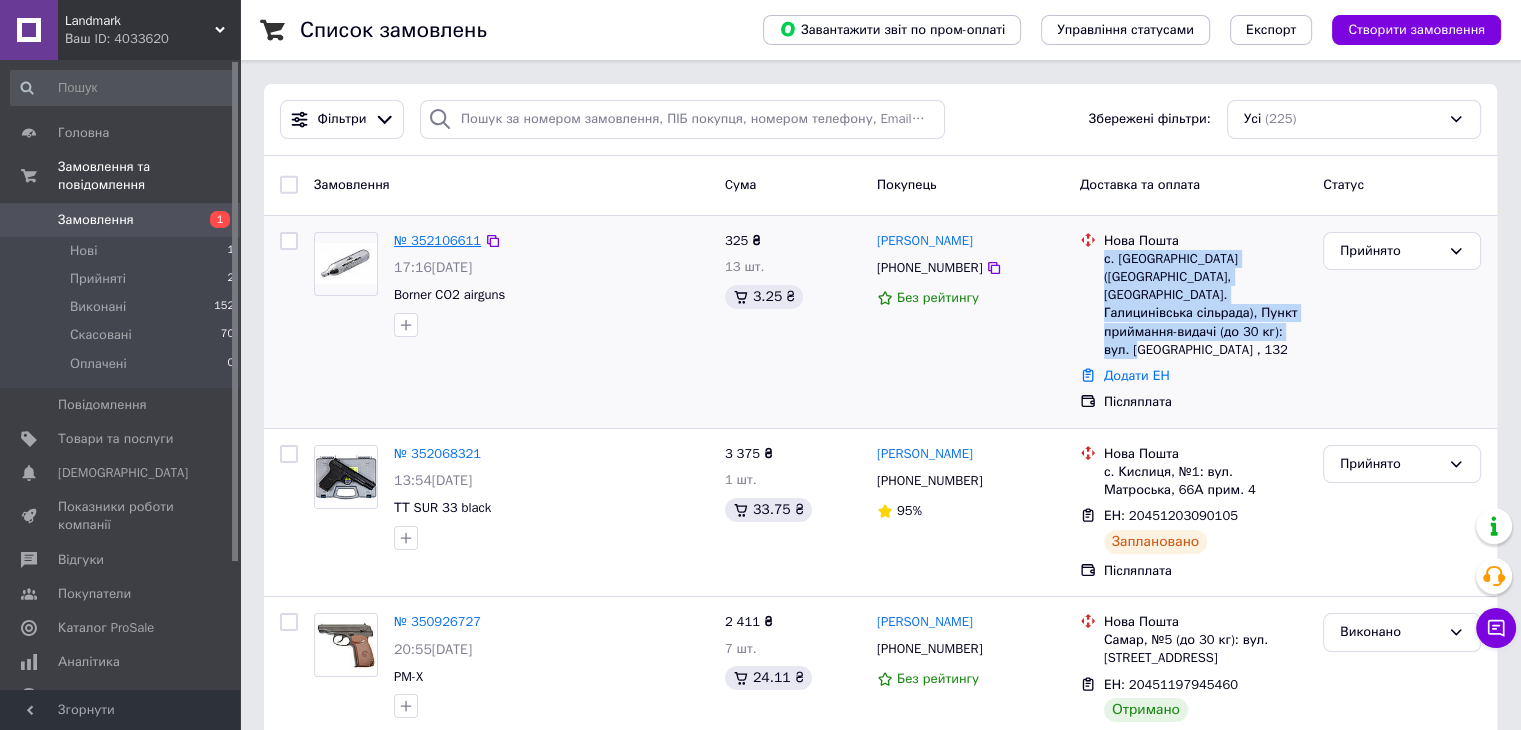 click on "№ 352106611" at bounding box center (437, 240) 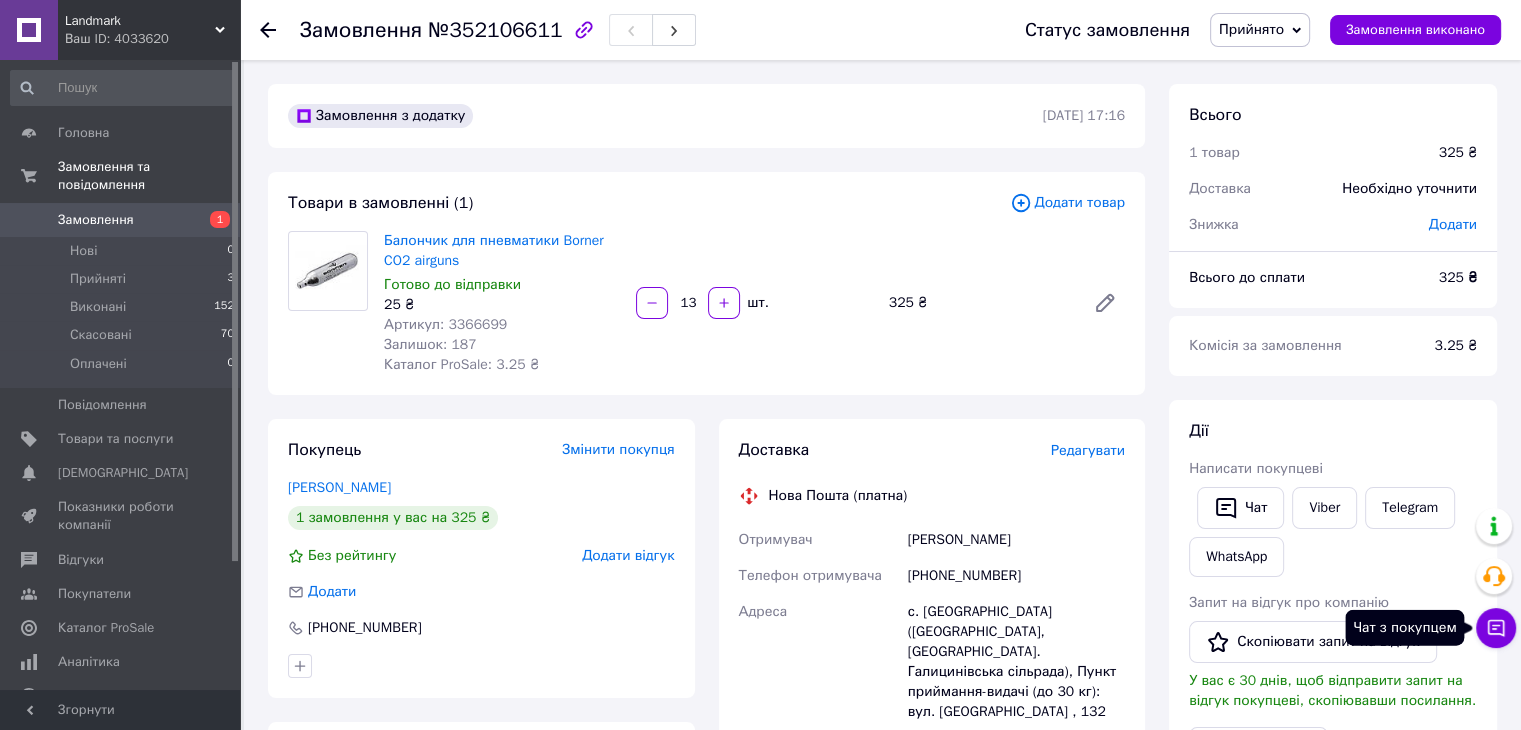 click on "Чат з покупцем" at bounding box center [1496, 628] 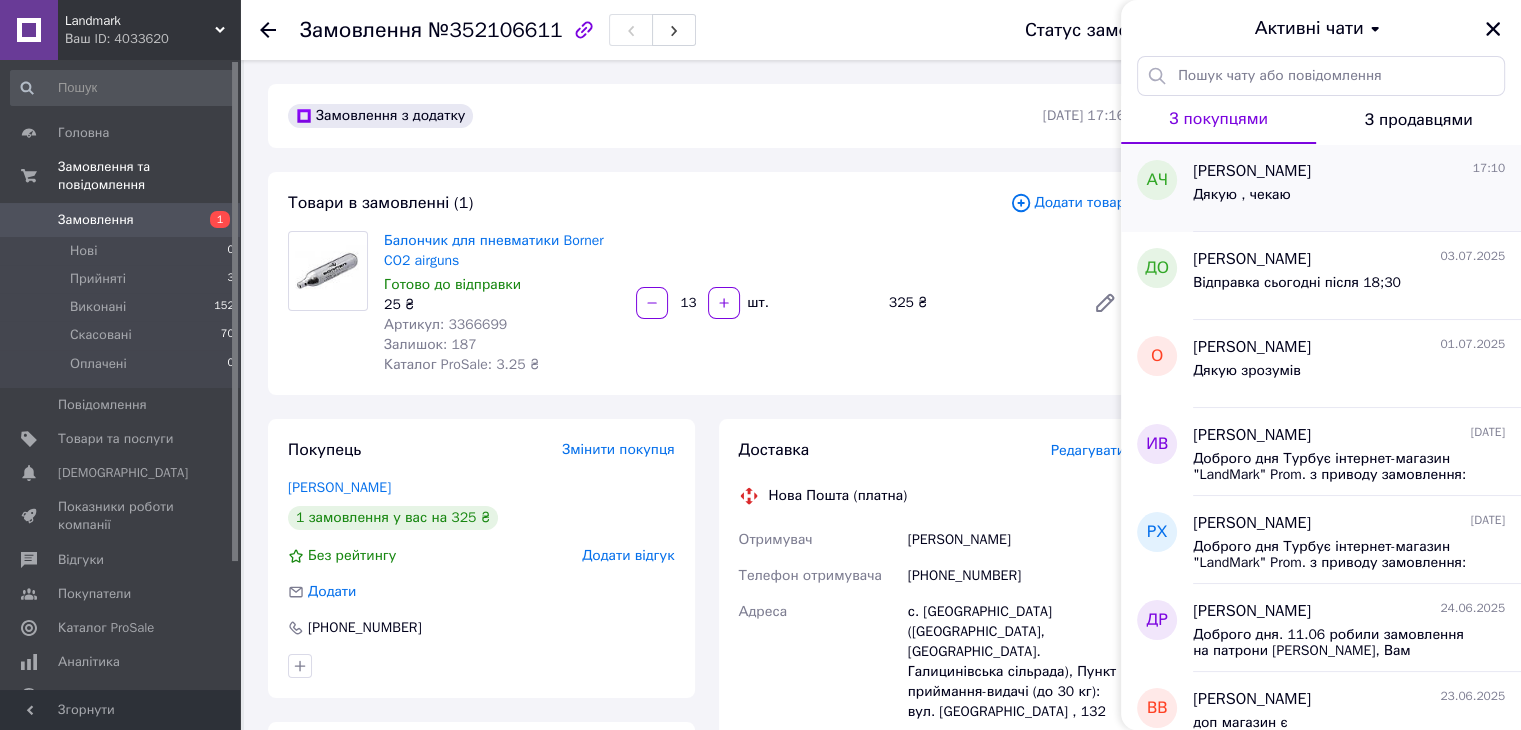 click on "Дякую , чекаю" at bounding box center (1349, 199) 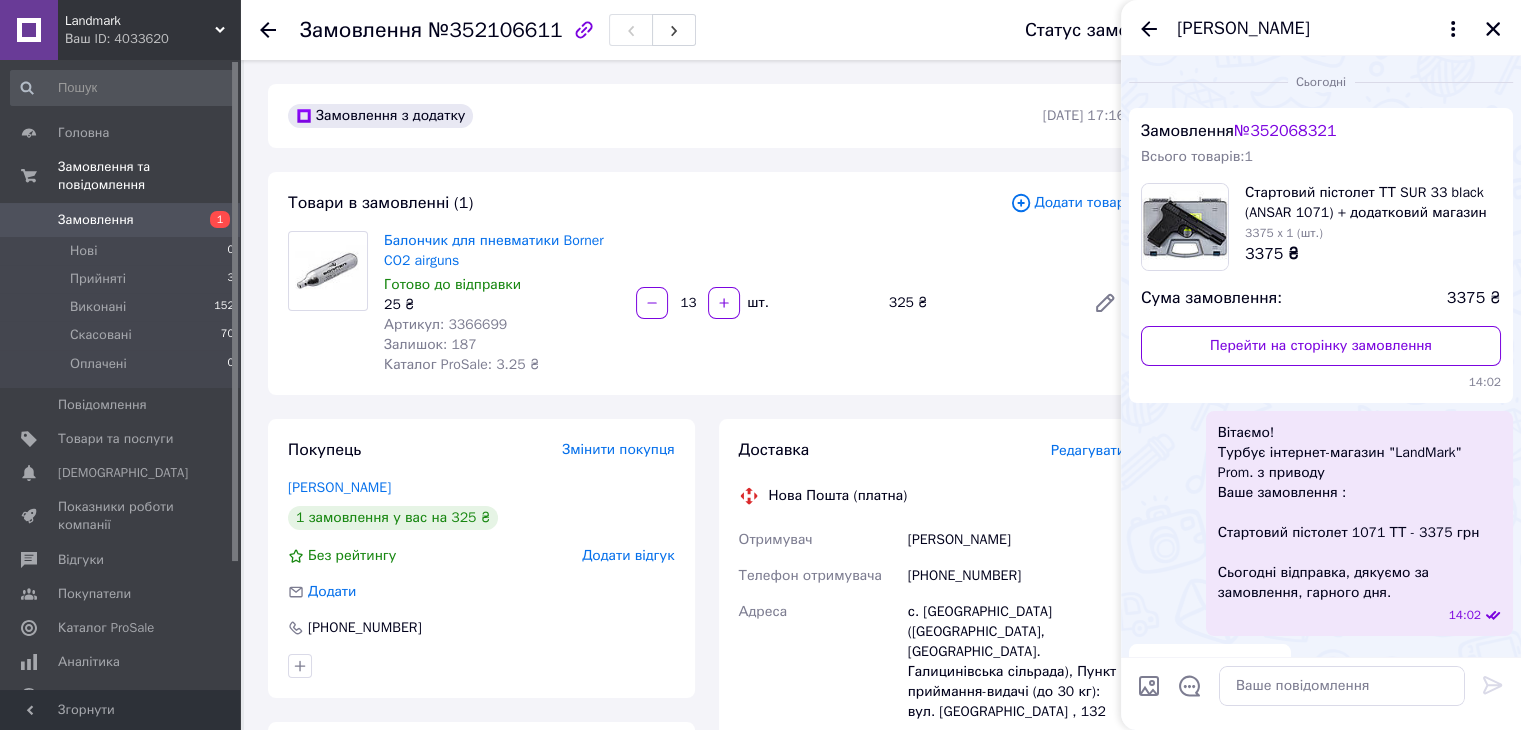 scroll, scrollTop: 40, scrollLeft: 0, axis: vertical 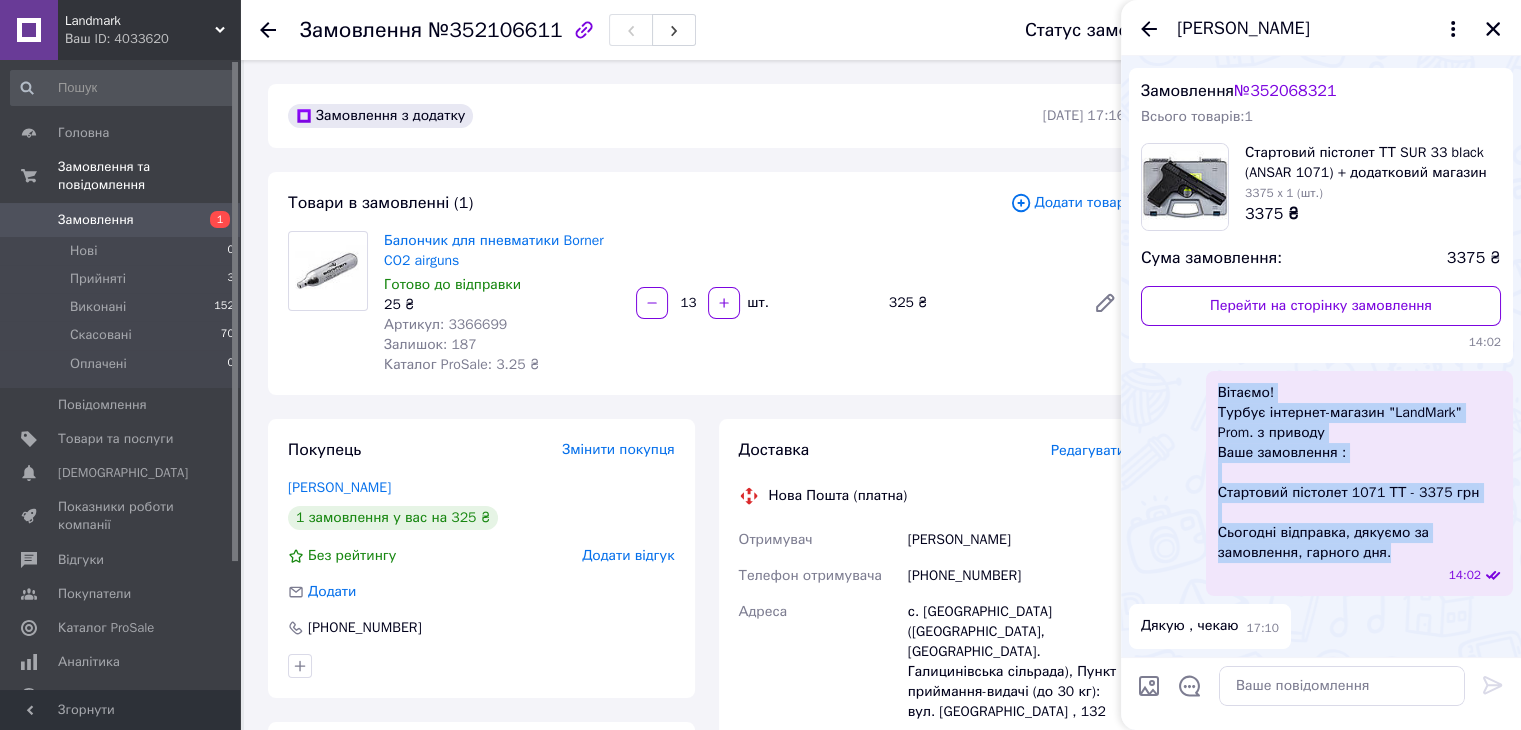 drag, startPoint x: 1232, startPoint y: 399, endPoint x: 1461, endPoint y: 557, distance: 278.21753 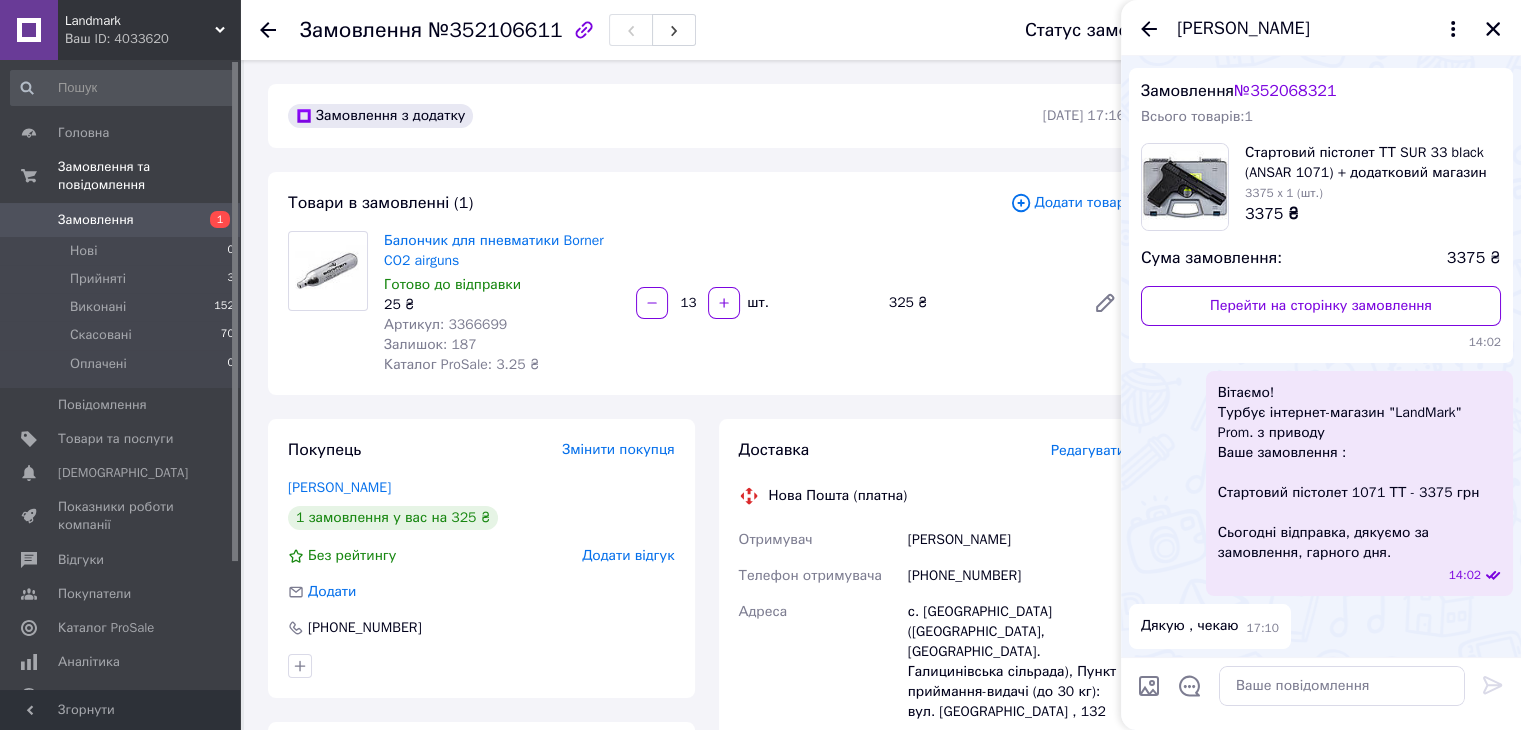 click on "Доставка Редагувати Нова Пошта (платна) Отримувач Качан Олександр Телефон отримувача +380685605692 Адреса с. Лимани (Миколаївська обл., Миколаївський р-н. Галицинівська сільрада), Пункт приймання-видачі (до 30 кг): вул. Фрунзе , 132 Дата відправки 10.07.2025 Платник Отримувач Оціночна вартість 325 ₴ Сума післяплати 325 ₴ Комісія за післяплату 26.50 ₴ Платник комісії післяплати Отримувач Передати номер або Згенерувати ЕН Платник Отримувач Відправник Прізвище отримувача Качан Ім'я отримувача Олександр По батькові отримувача Телефон отримувача +380685605692 Тип доставки Місто <" at bounding box center (932, 799) 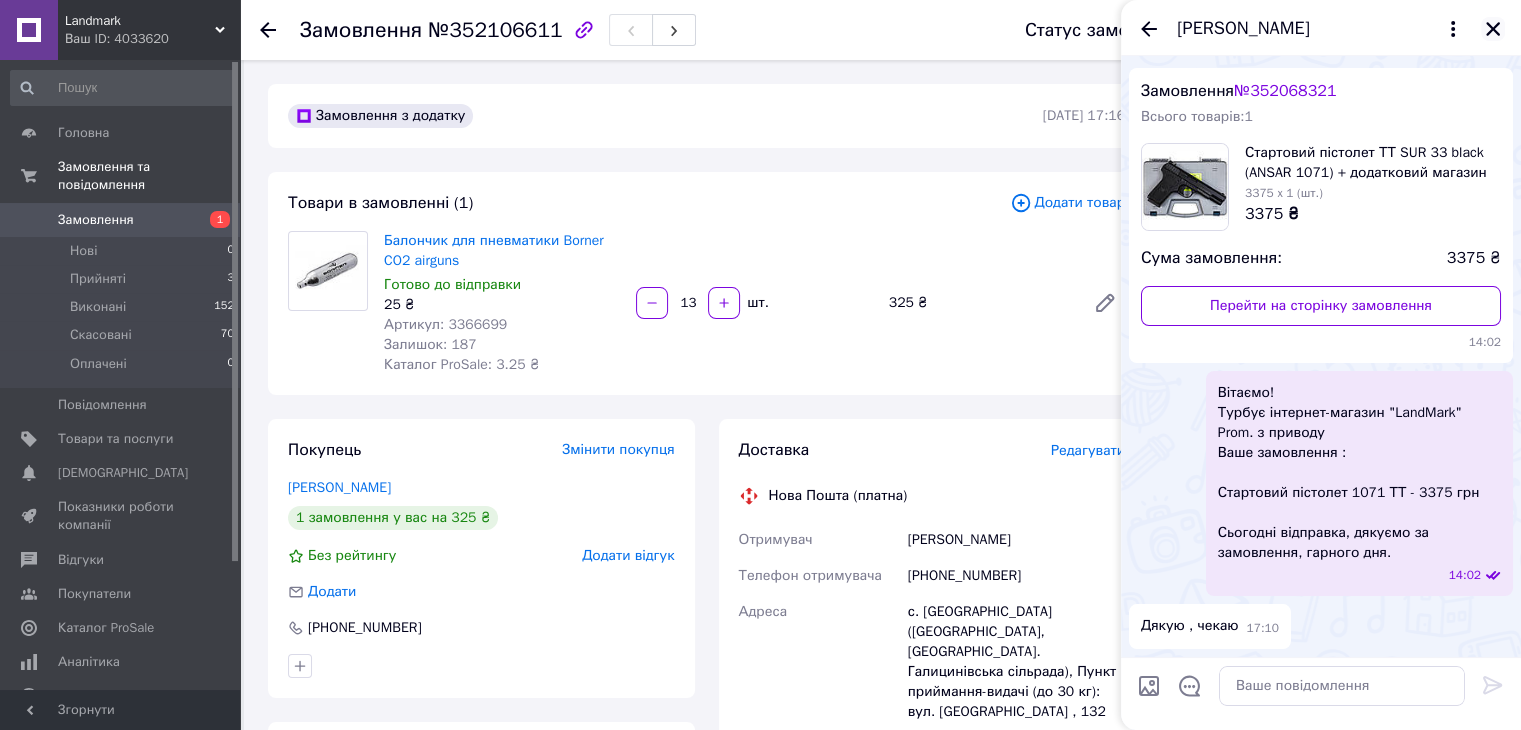 click 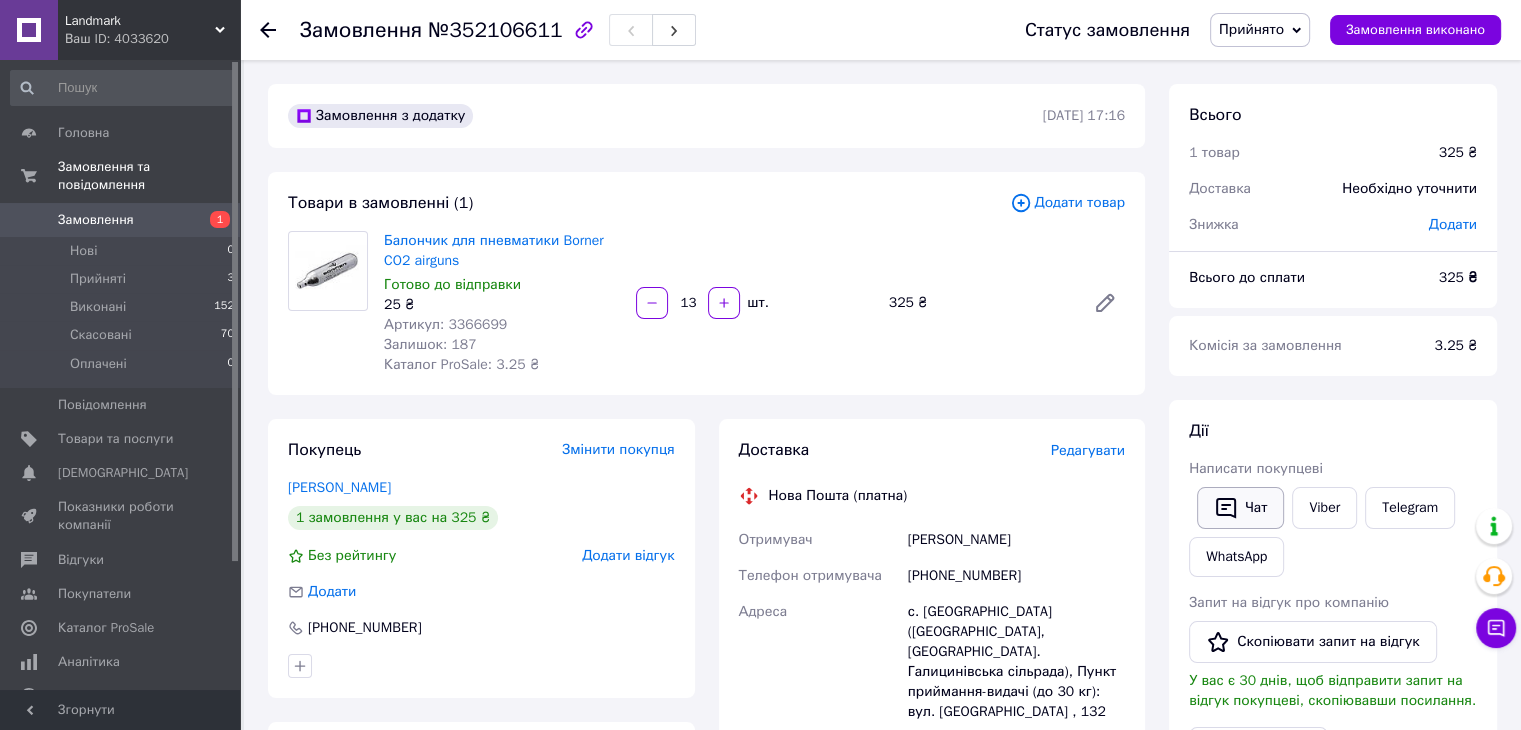 click 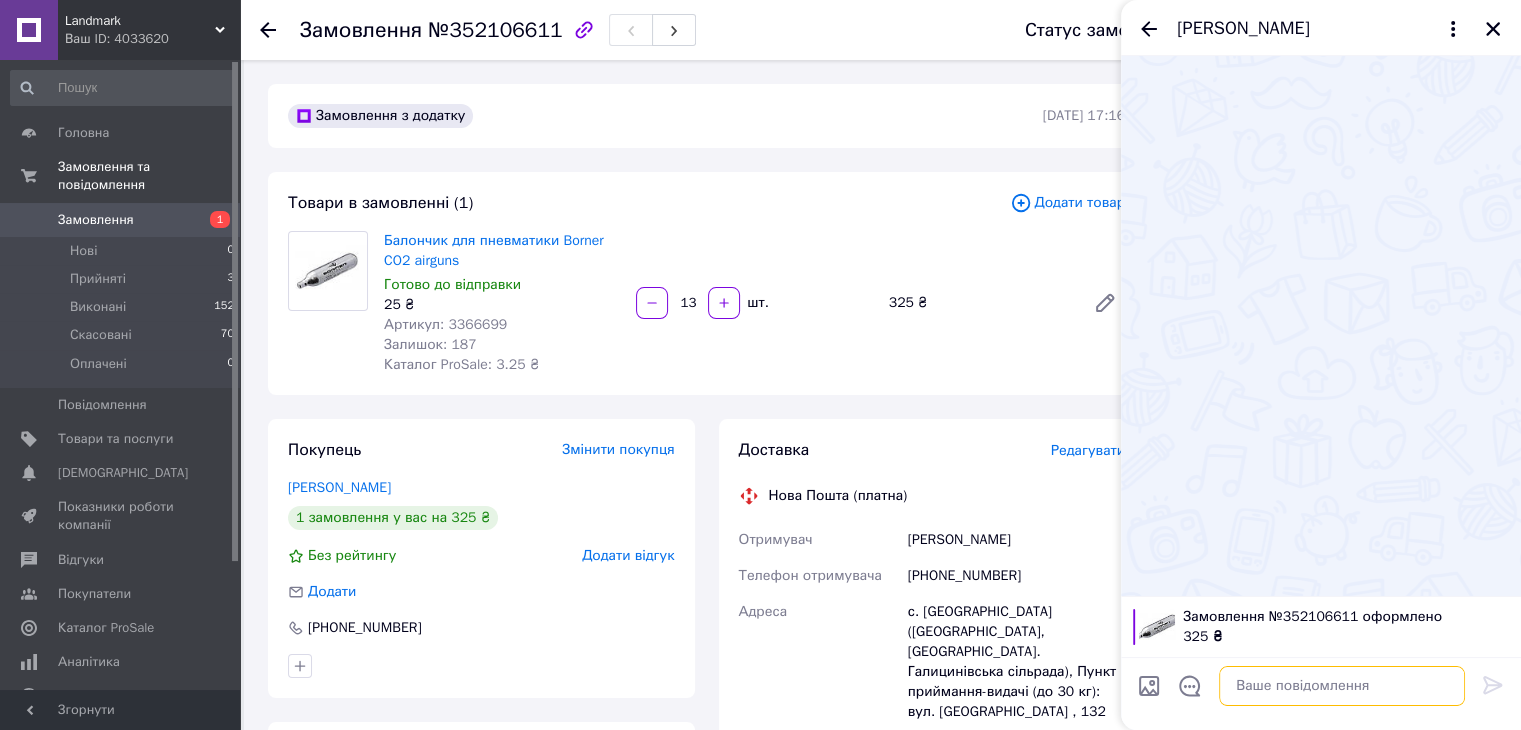click at bounding box center [1342, 686] 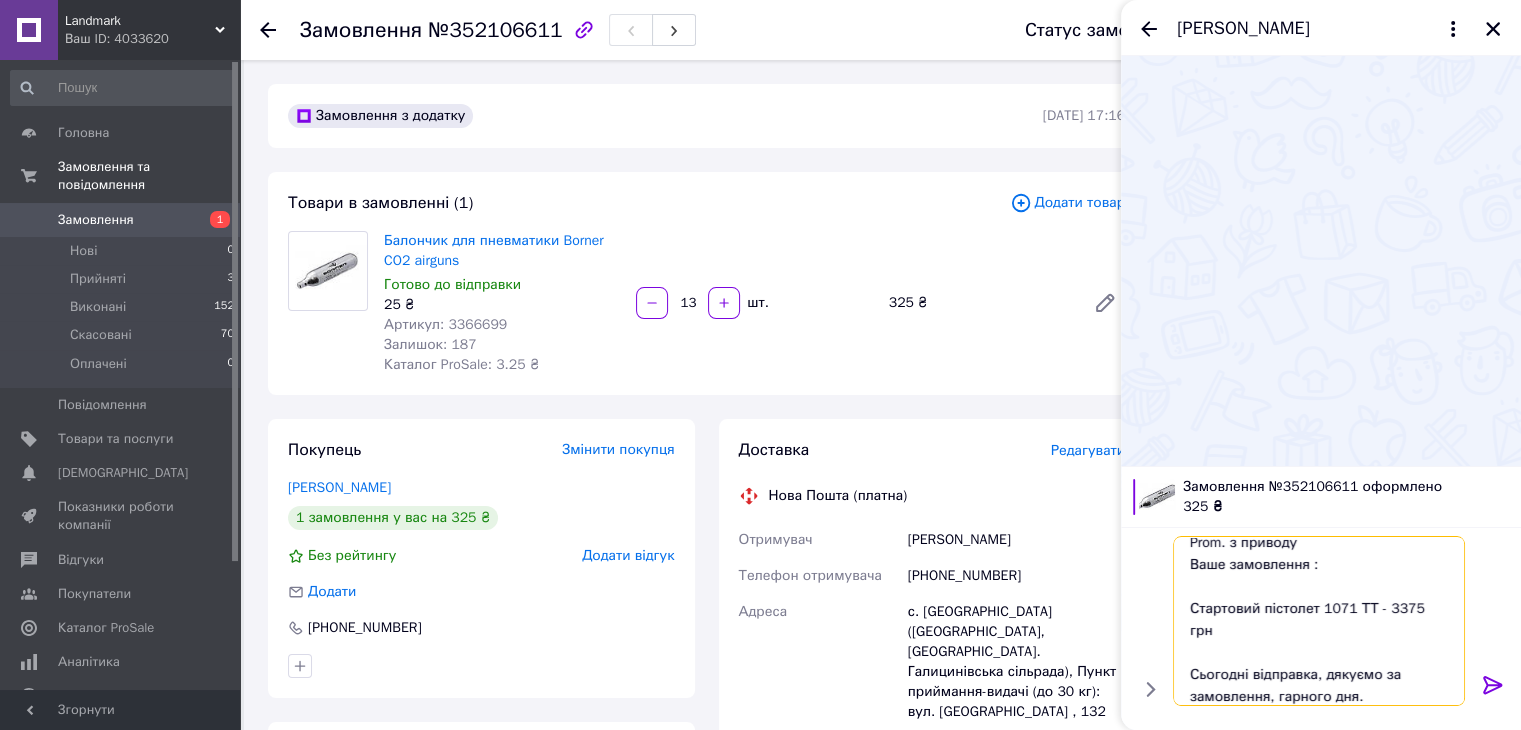 scroll, scrollTop: 45, scrollLeft: 0, axis: vertical 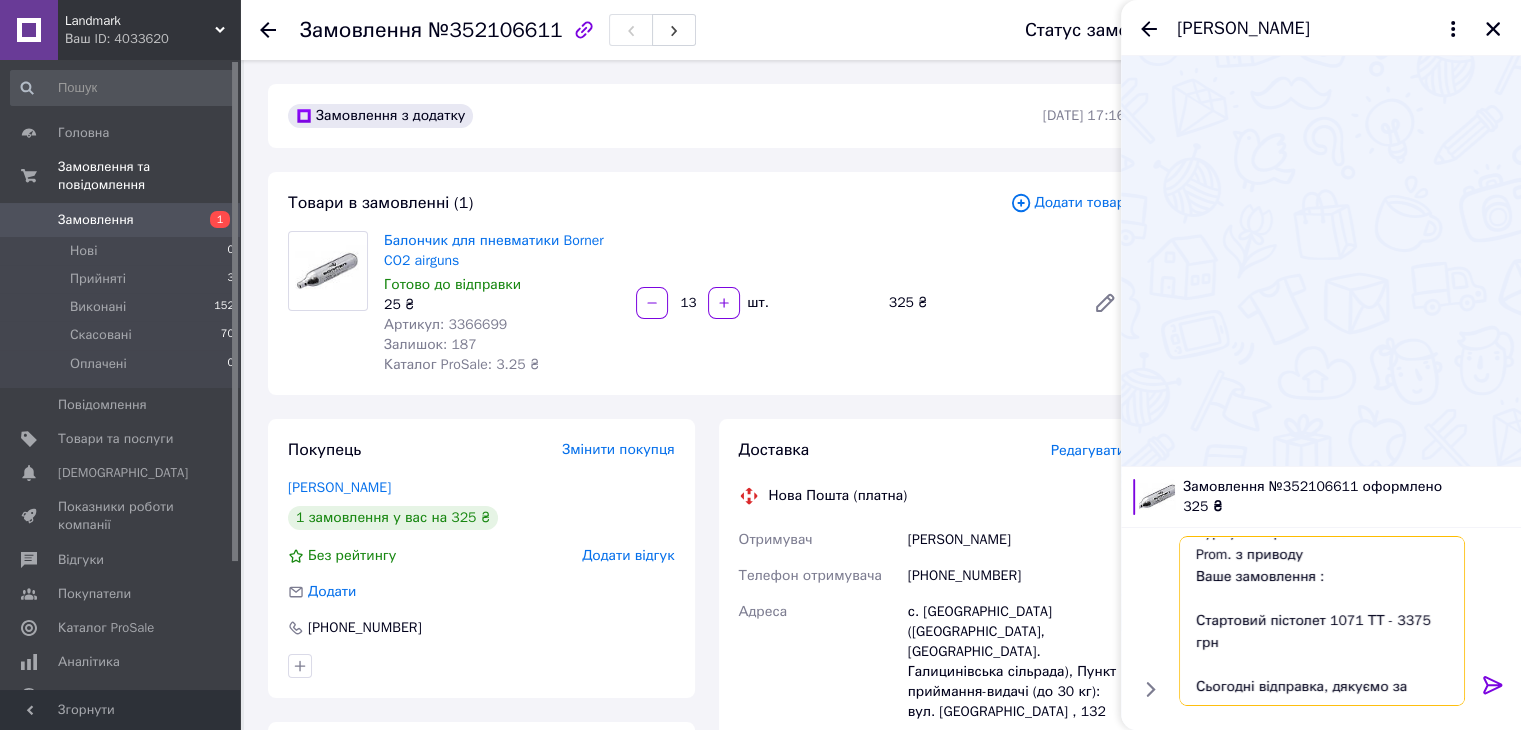 drag, startPoint x: 1194, startPoint y: 622, endPoint x: 1535, endPoint y: 634, distance: 341.2111 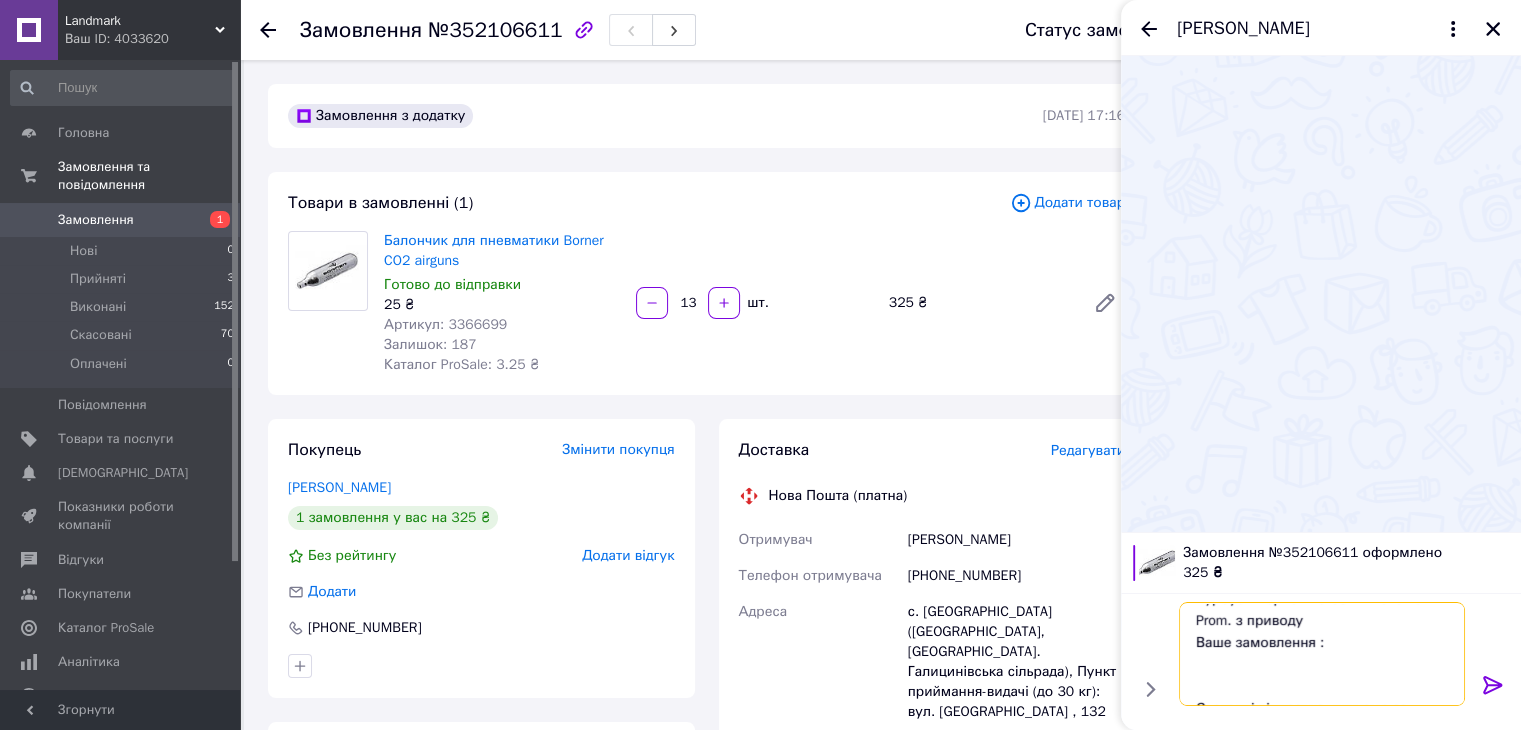 scroll, scrollTop: 36, scrollLeft: 0, axis: vertical 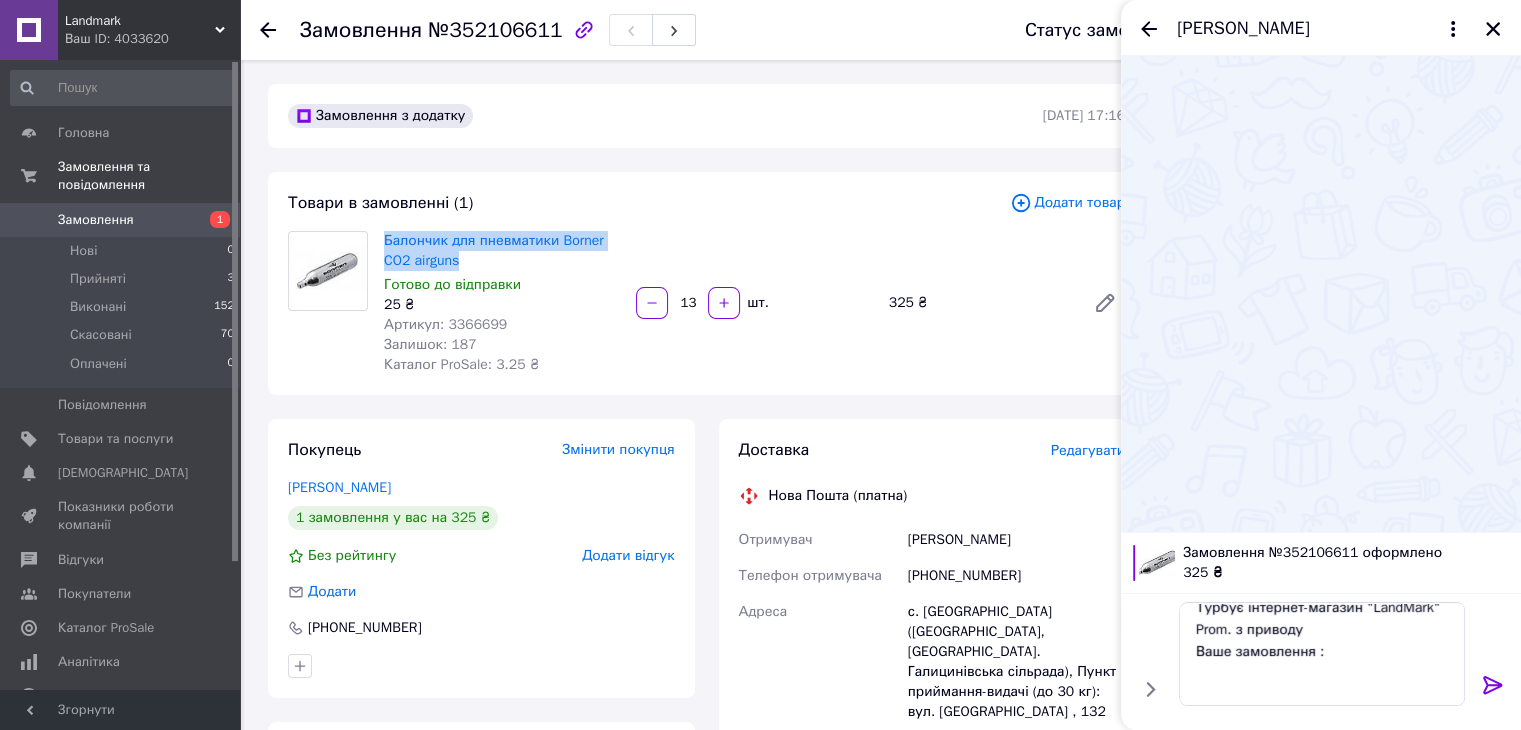 drag, startPoint x: 492, startPoint y: 260, endPoint x: 381, endPoint y: 231, distance: 114.72576 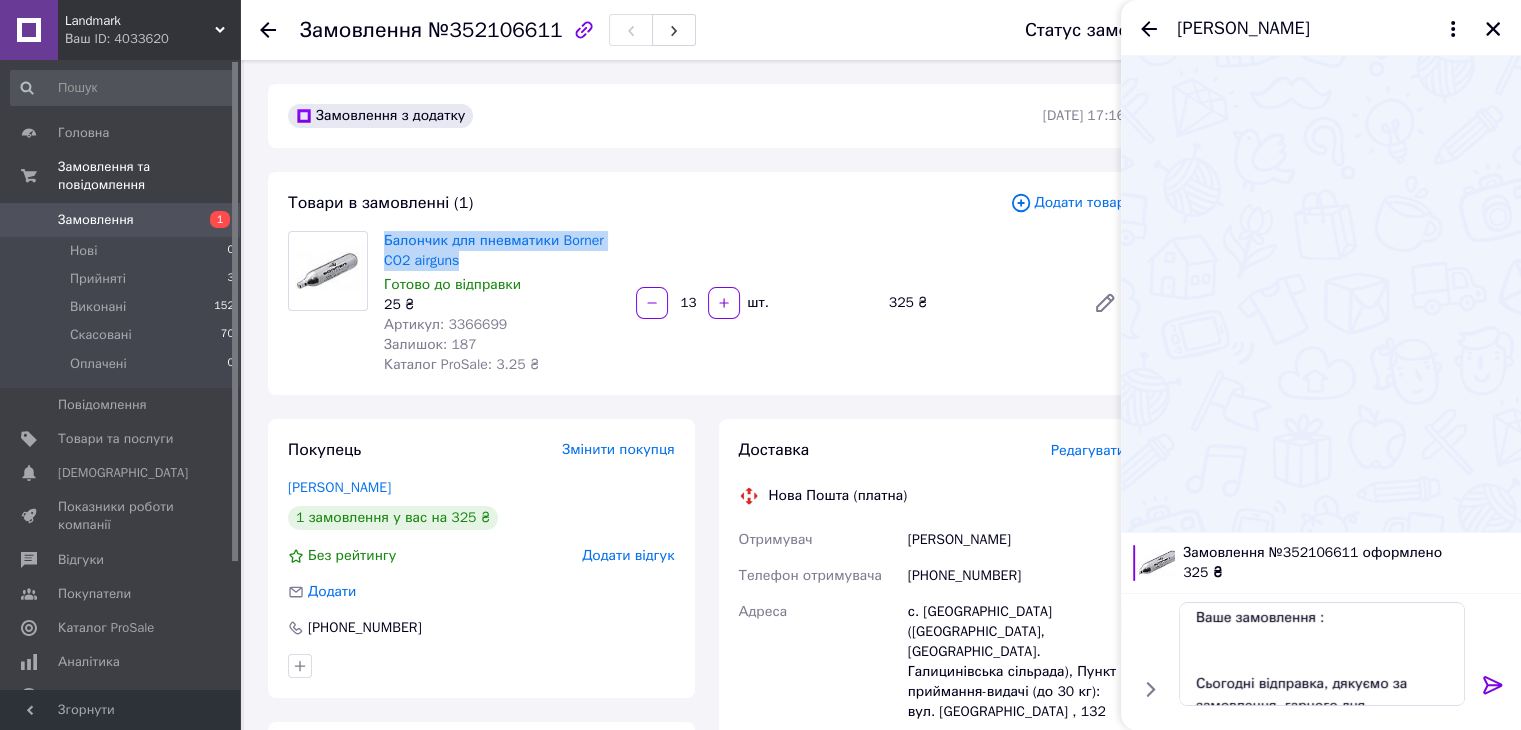 scroll, scrollTop: 89, scrollLeft: 0, axis: vertical 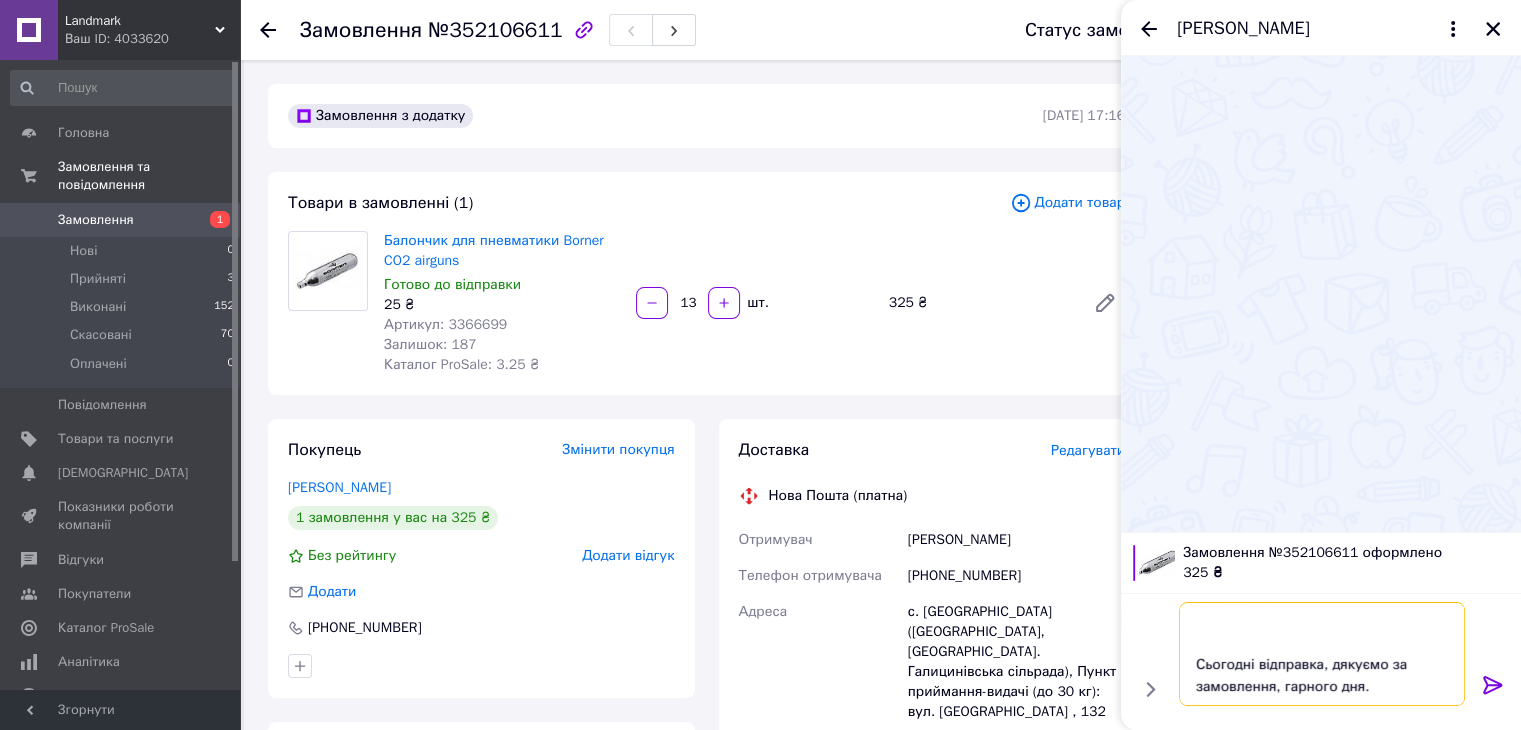 click on "Вітаємо!
Турбує інтернет-магазин "LandMark" Prom. з приводу
Ваше замовлення :
Сьогодні відправка, дякуємо за замовлення, гарного дня." at bounding box center [1322, 654] 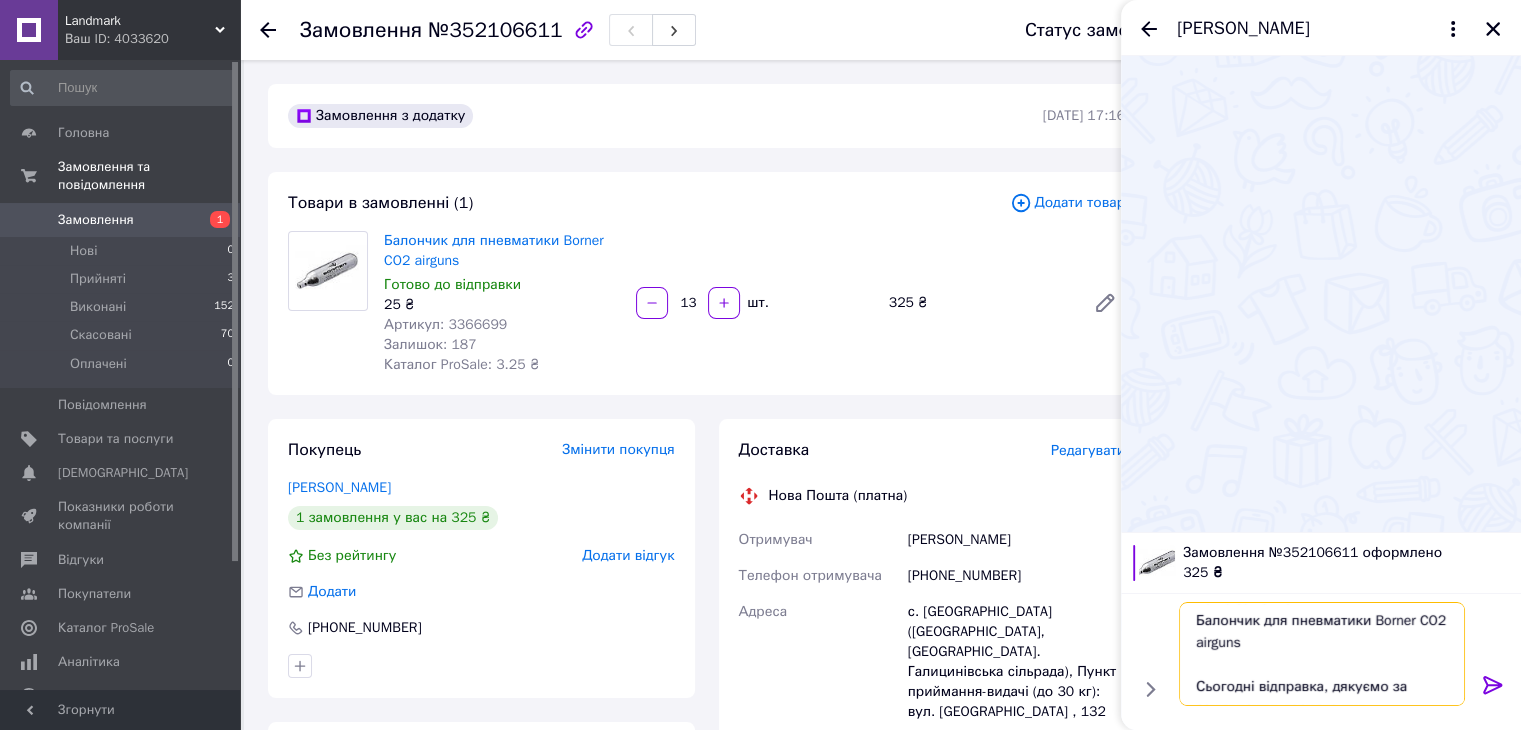 scroll, scrollTop: 68, scrollLeft: 0, axis: vertical 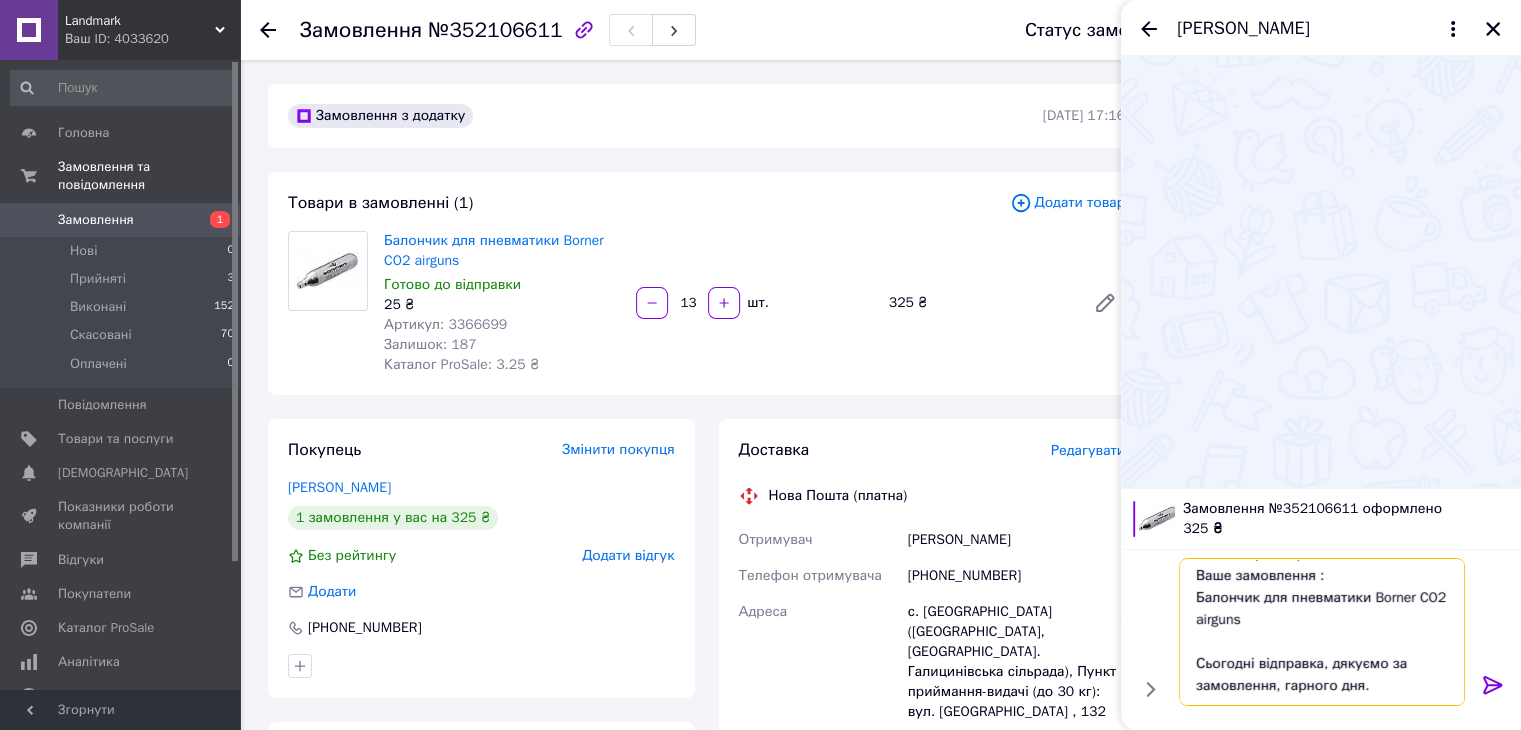 click on "Вітаємо!
Турбує інтернет-магазин "LandMark" Prom. з приводу
Ваше замовлення :
Балончик для пневматики Borner CO2 airguns
Сьогодні відправка, дякуємо за замовлення, гарного дня." at bounding box center (1322, 632) 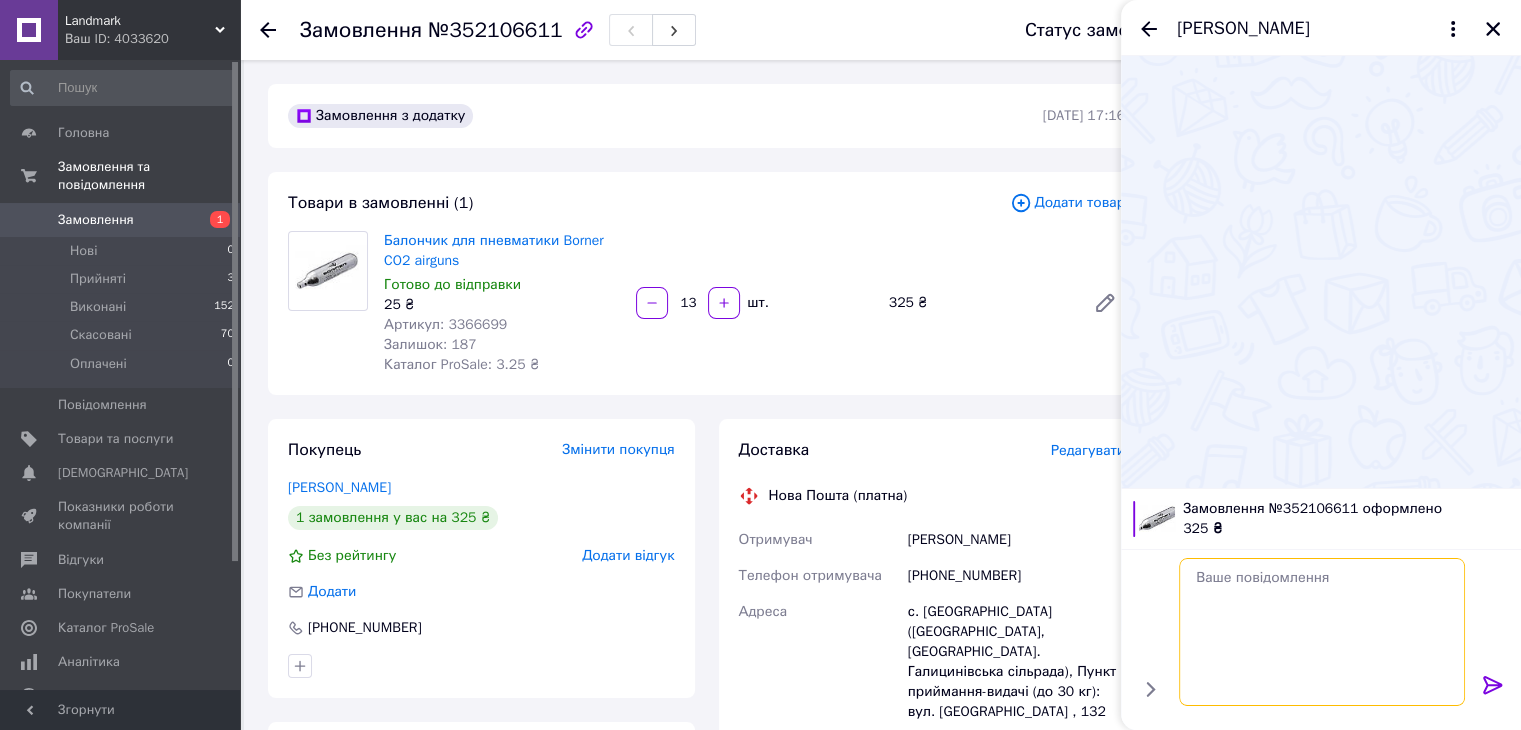 scroll, scrollTop: 0, scrollLeft: 0, axis: both 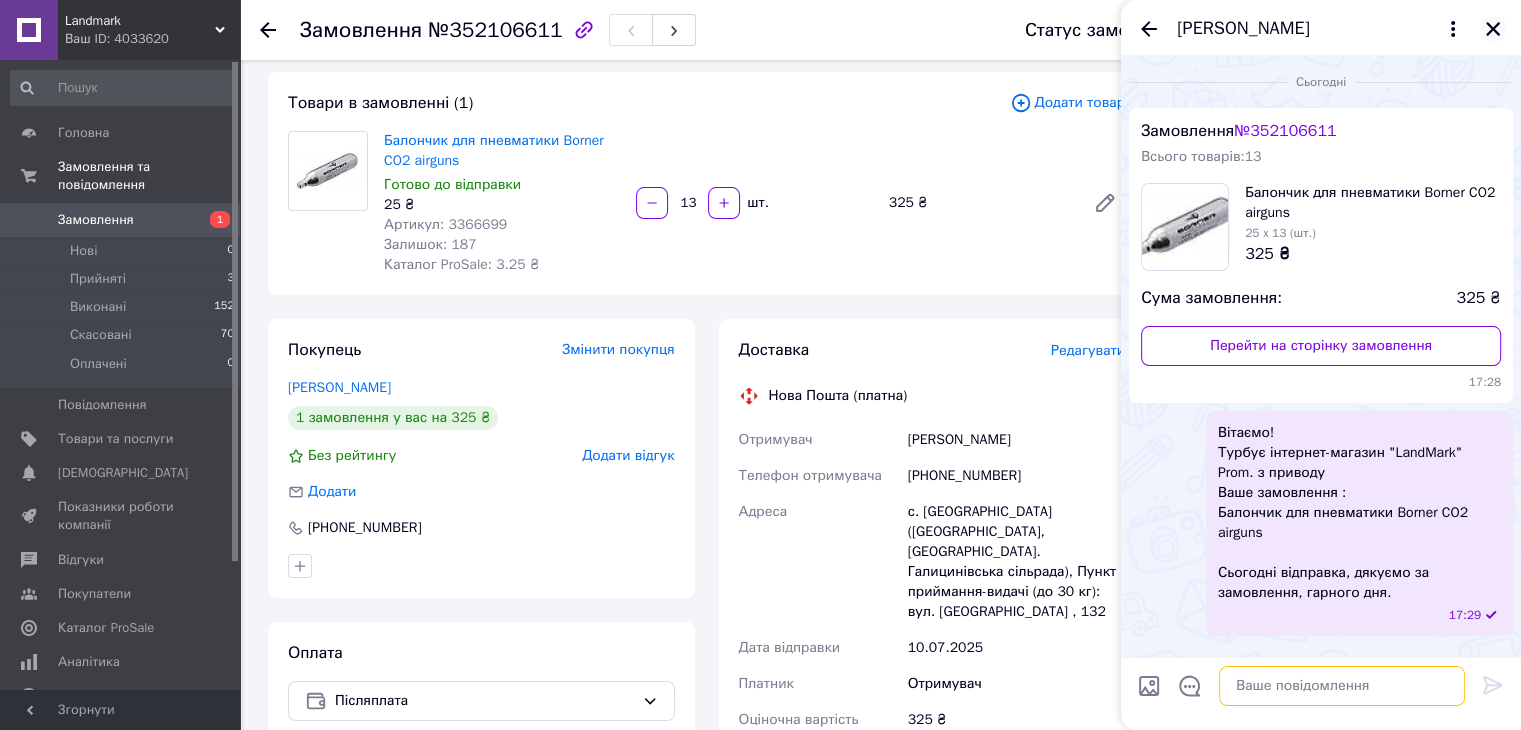 type 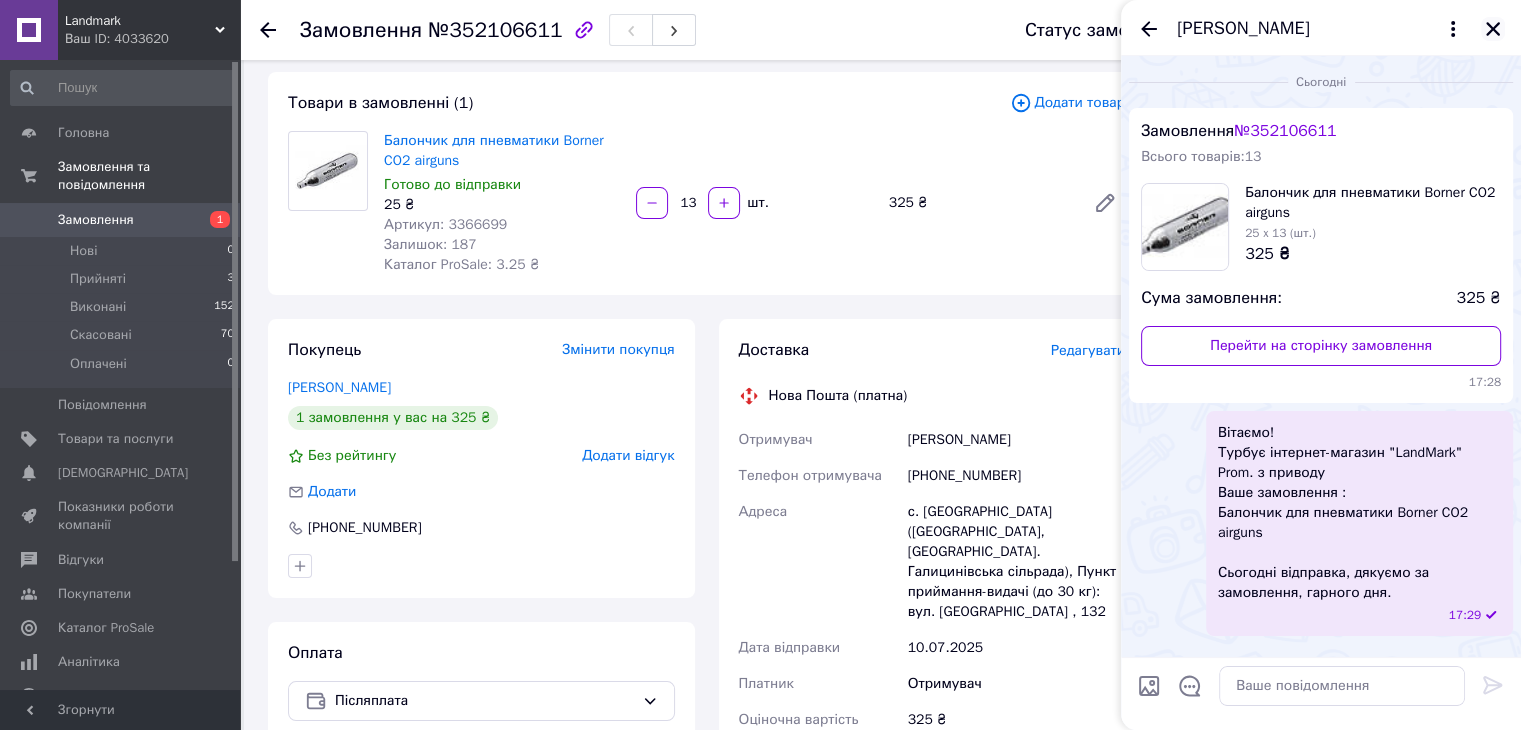 click 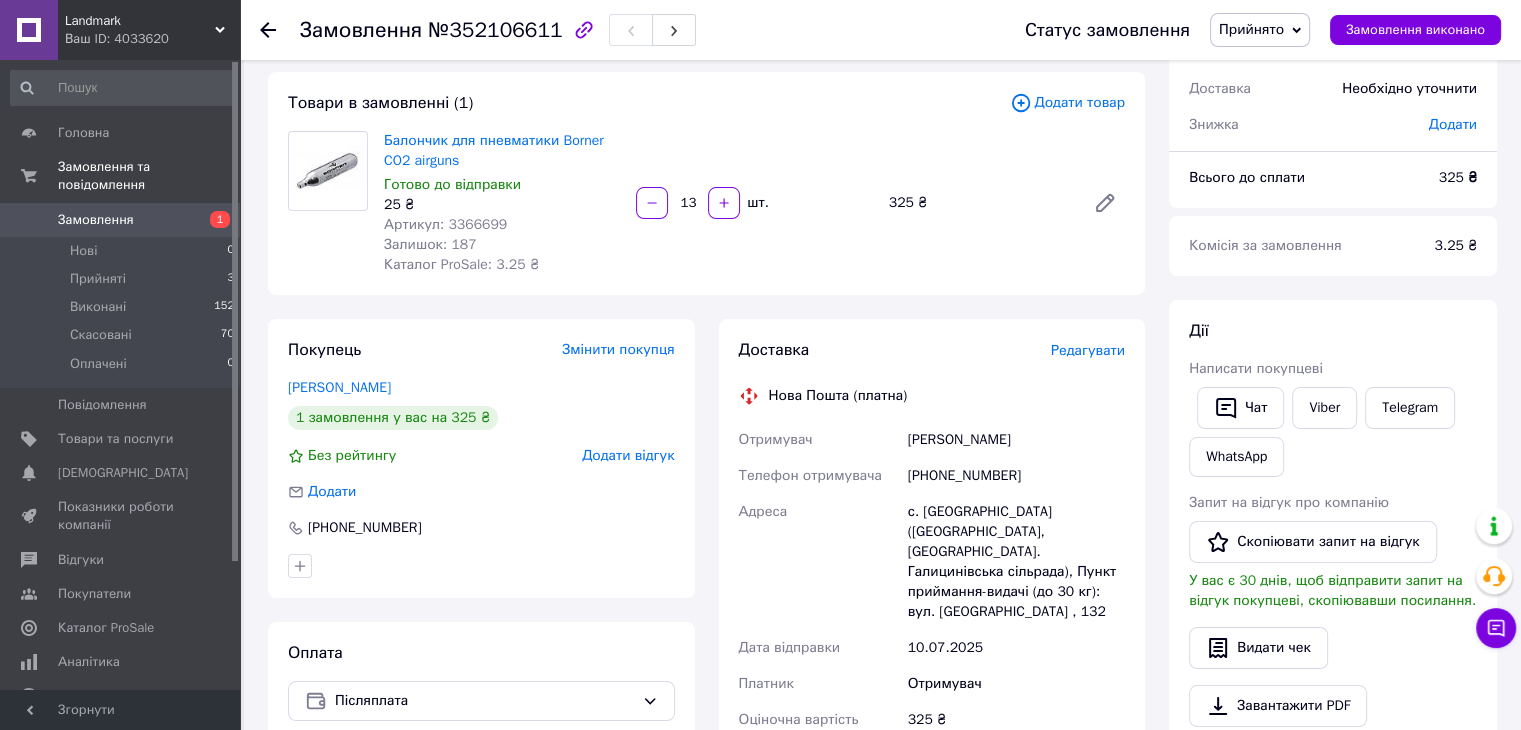 click on "Замовлення" at bounding box center (96, 220) 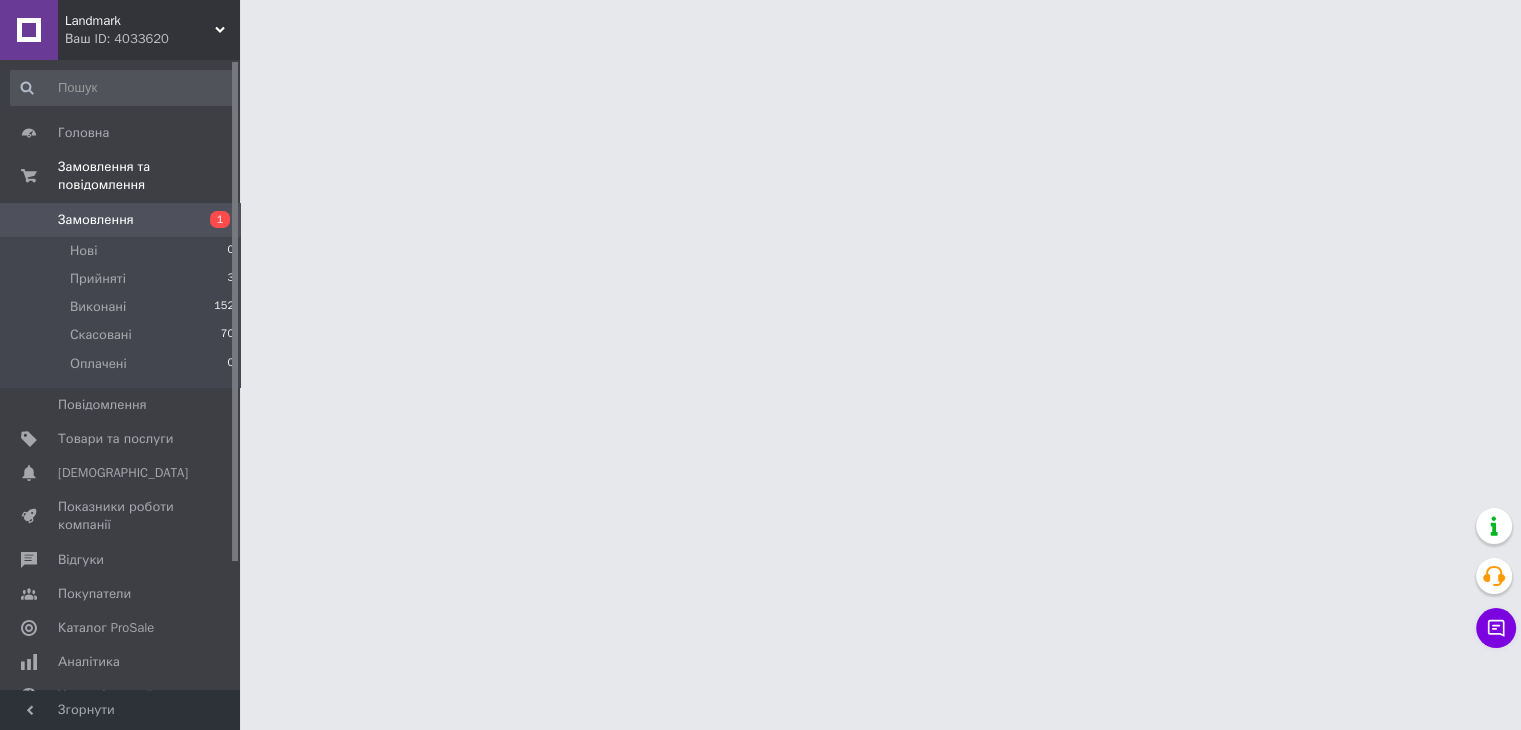scroll, scrollTop: 0, scrollLeft: 0, axis: both 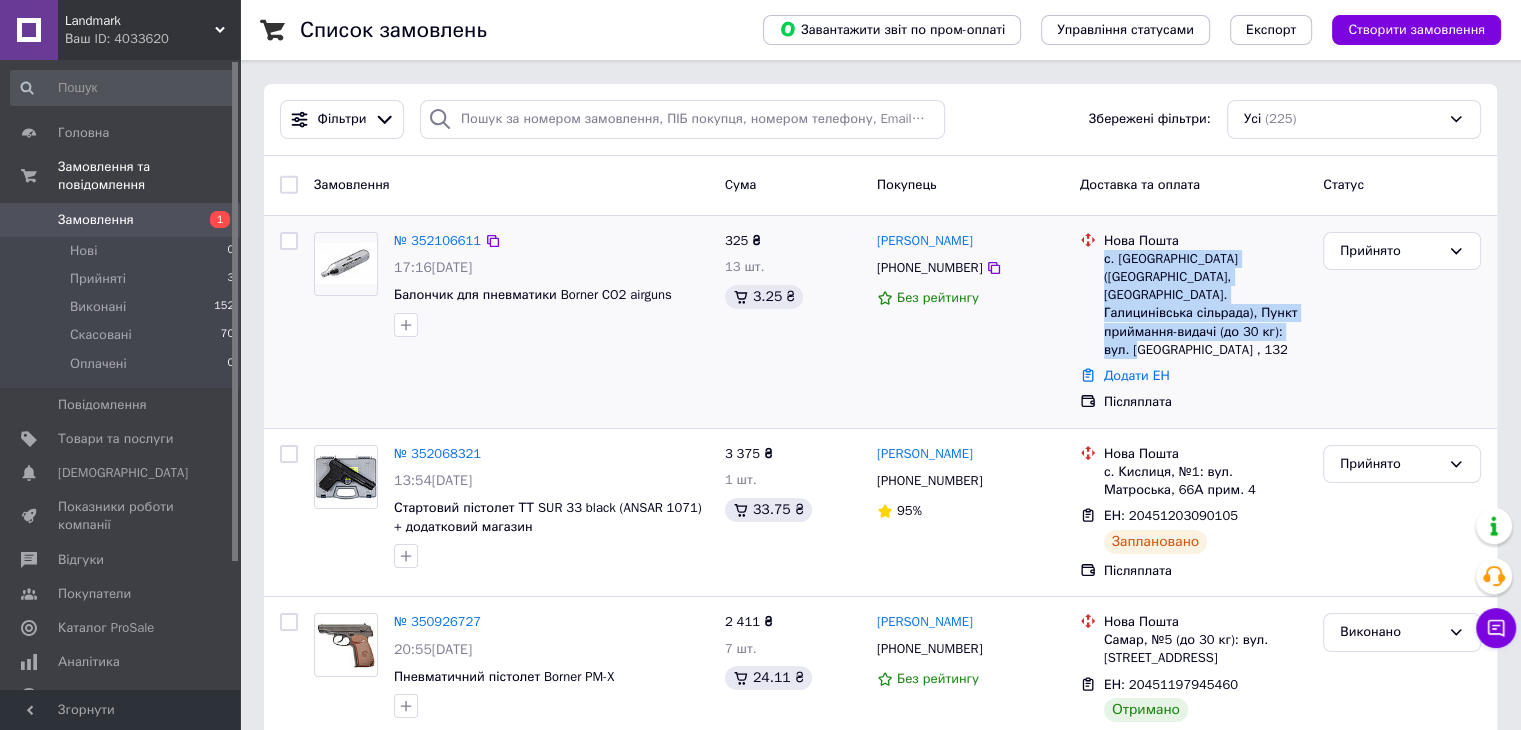 drag, startPoint x: 1194, startPoint y: 327, endPoint x: 1106, endPoint y: 253, distance: 114.97826 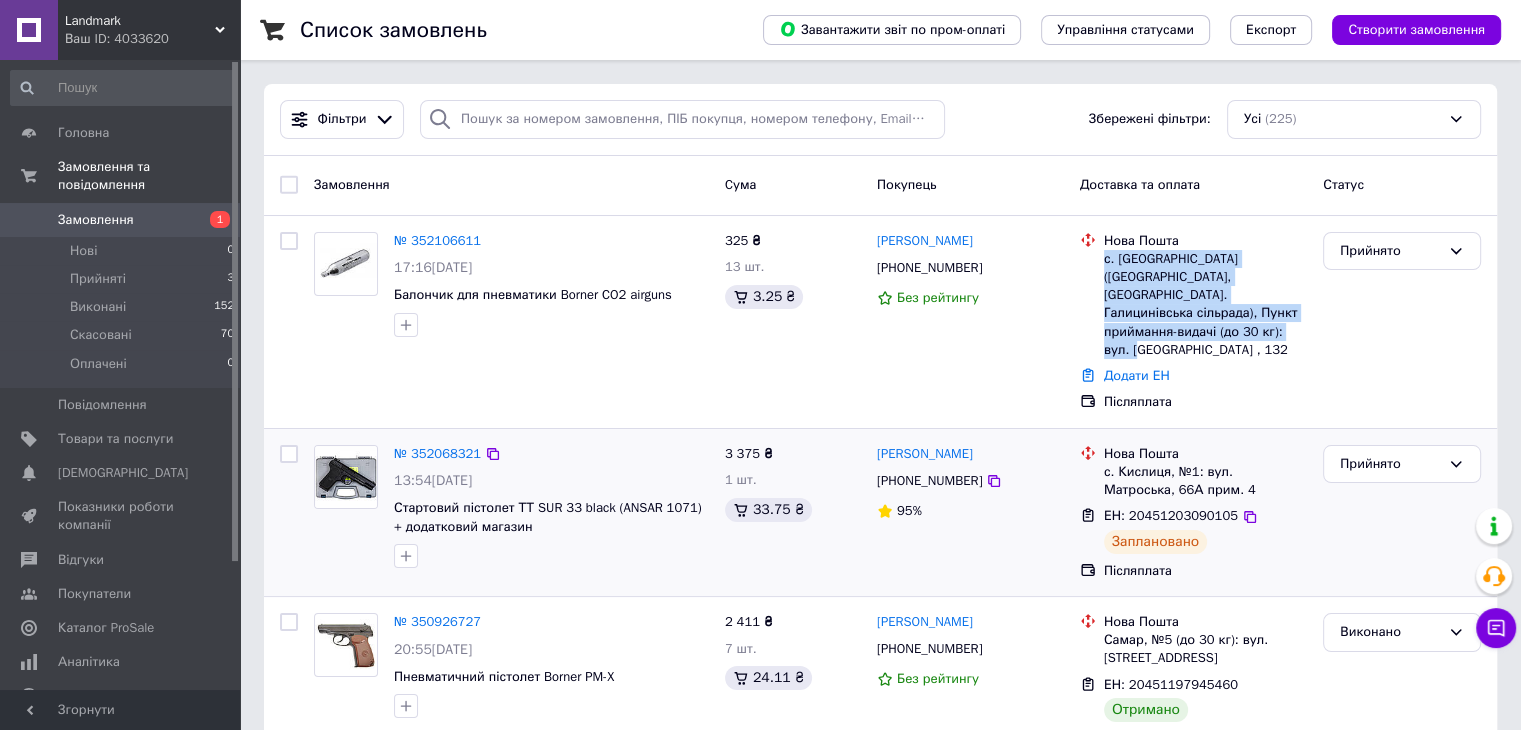 copy on "с. [GEOGRAPHIC_DATA] ([GEOGRAPHIC_DATA], [GEOGRAPHIC_DATA]. Галицинівська сільрада), Пункт приймання-видачі (до 30 кг): вул. [GEOGRAPHIC_DATA] , 132" 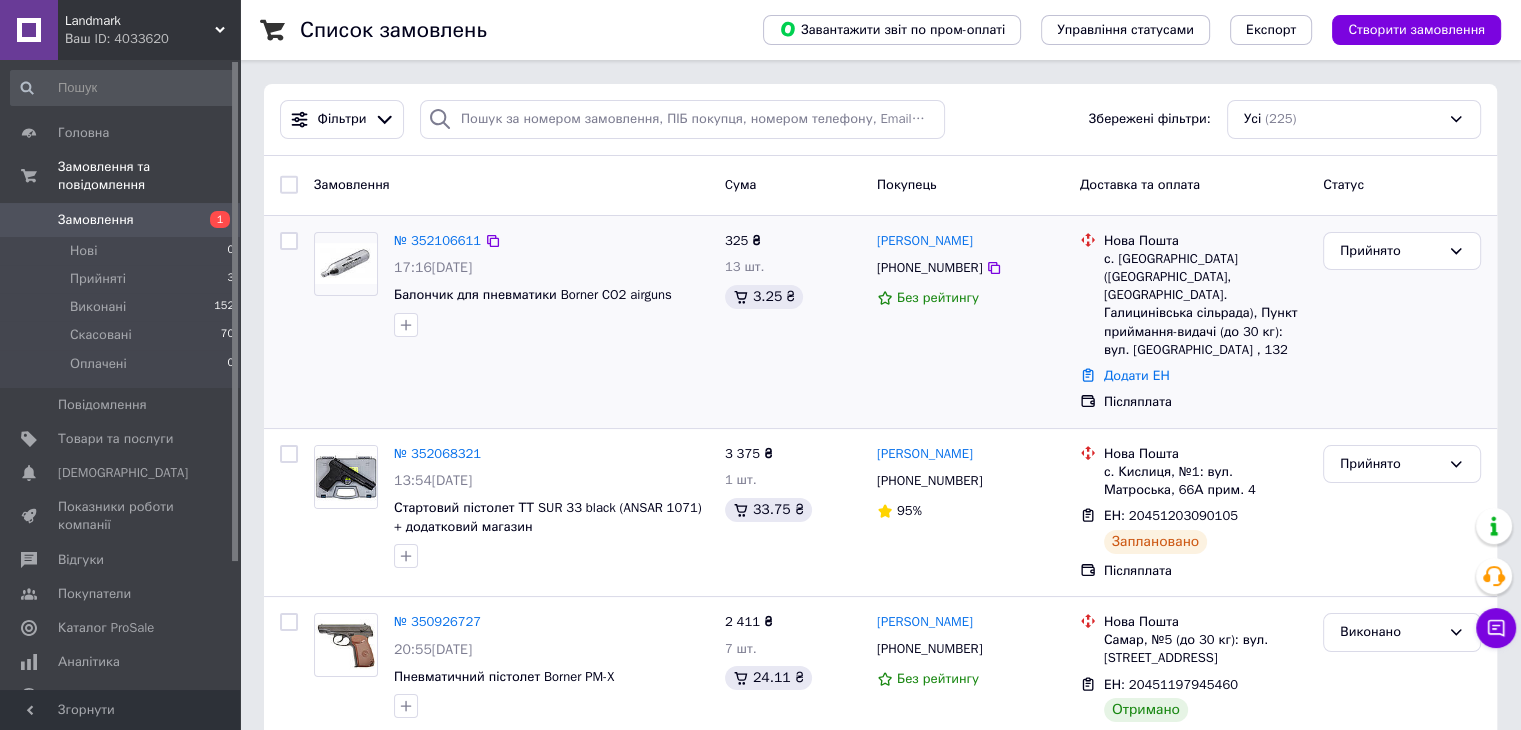 click on "325 ₴ 13 шт. 3.25 ₴" at bounding box center [793, 322] 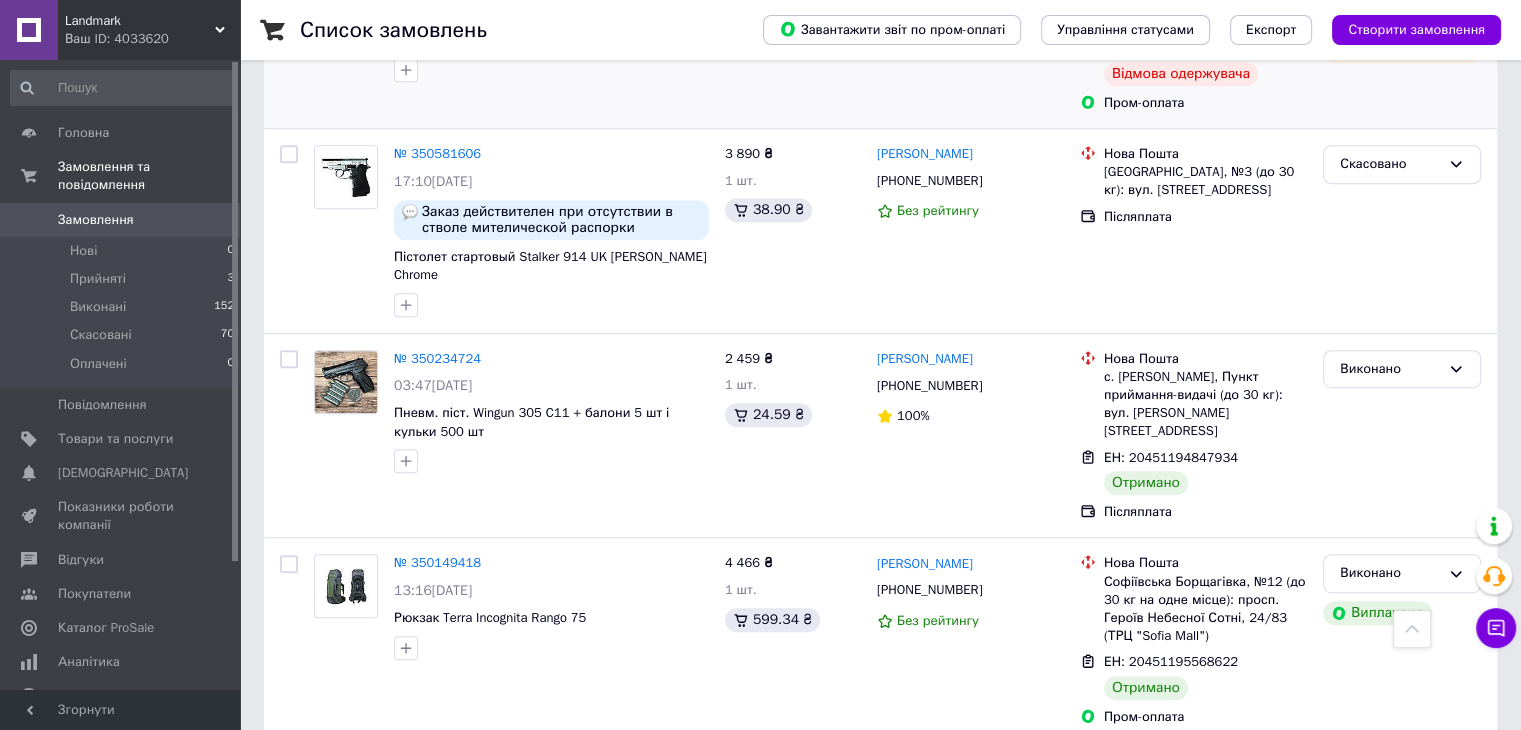 scroll, scrollTop: 1000, scrollLeft: 0, axis: vertical 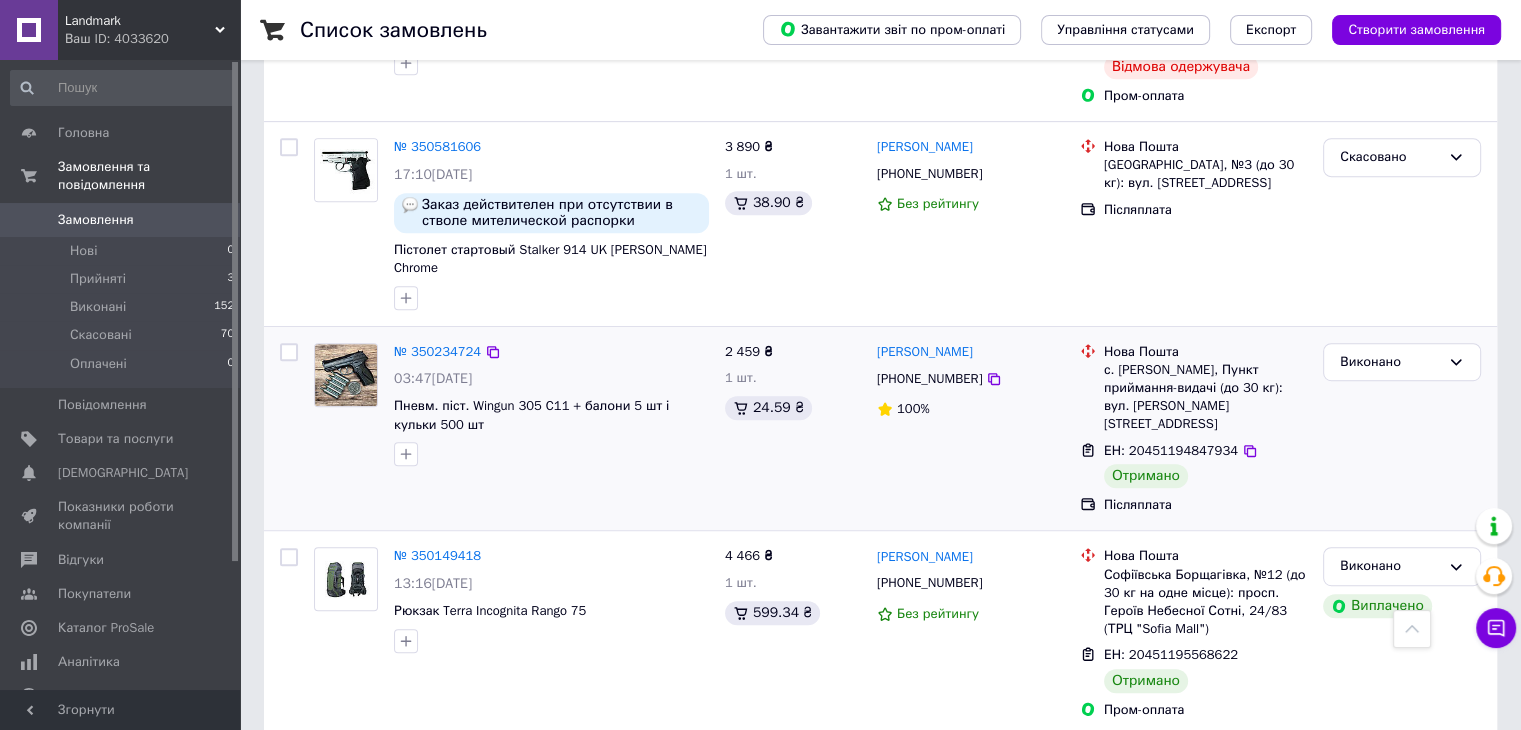 click at bounding box center (346, 375) 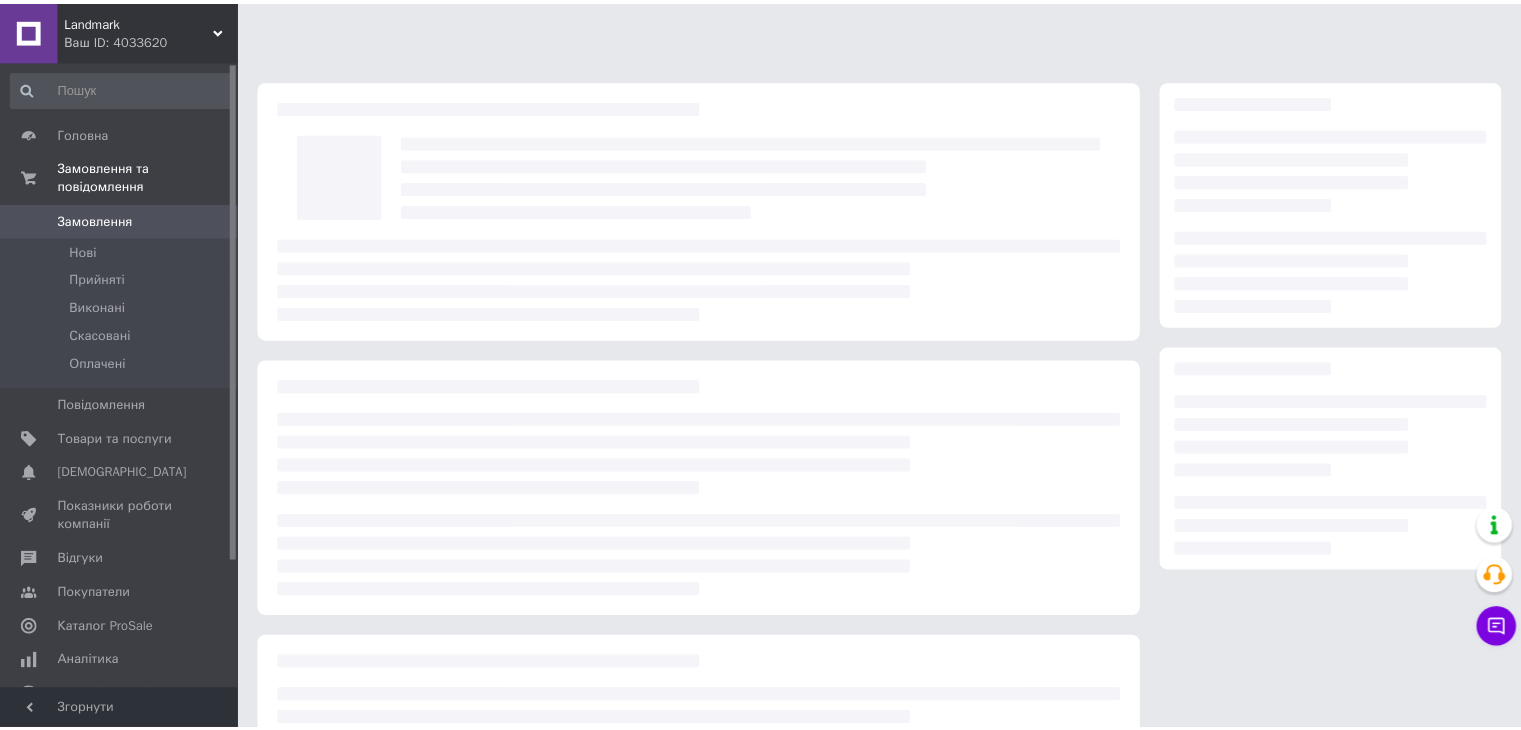 scroll, scrollTop: 0, scrollLeft: 0, axis: both 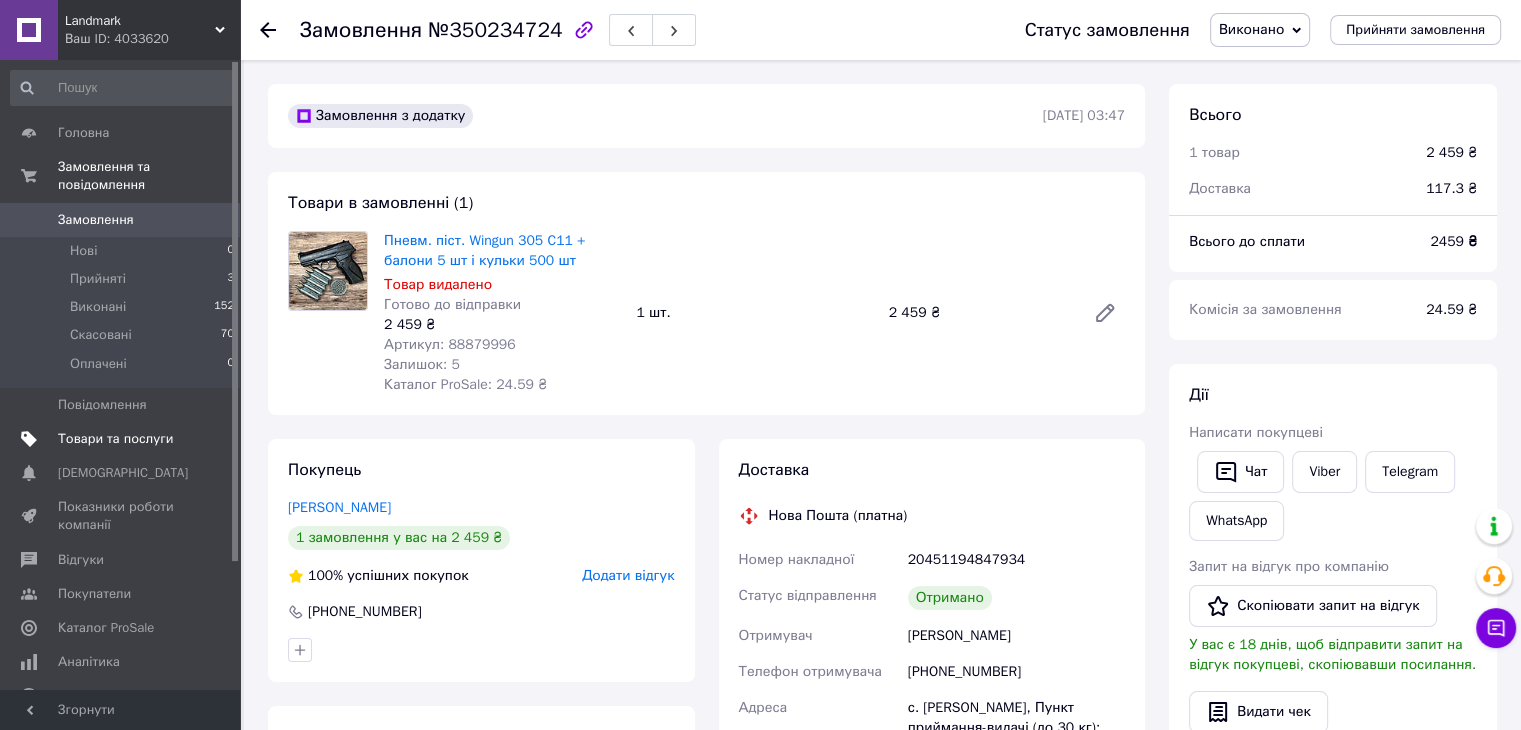 click on "Товари та послуги" at bounding box center (115, 439) 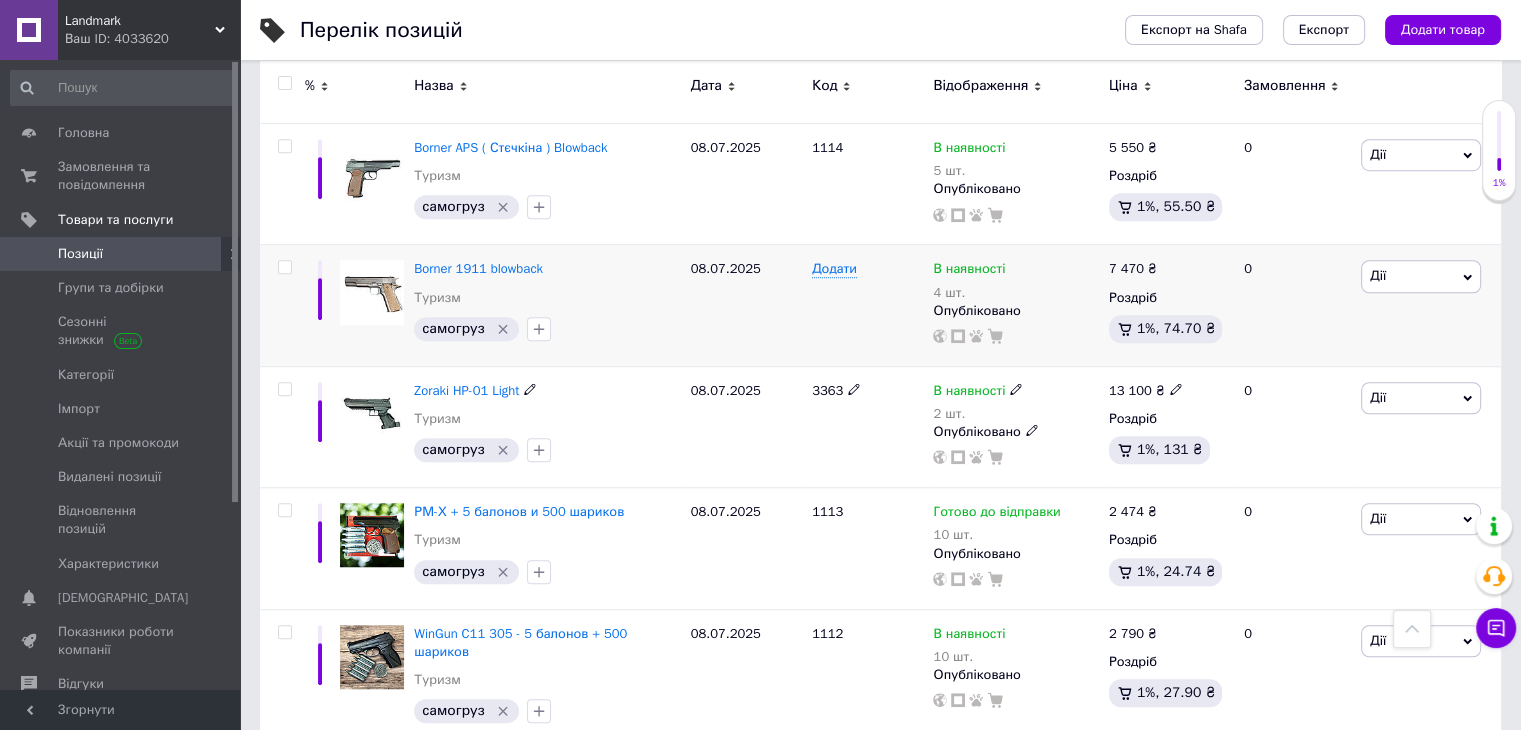 scroll, scrollTop: 1600, scrollLeft: 0, axis: vertical 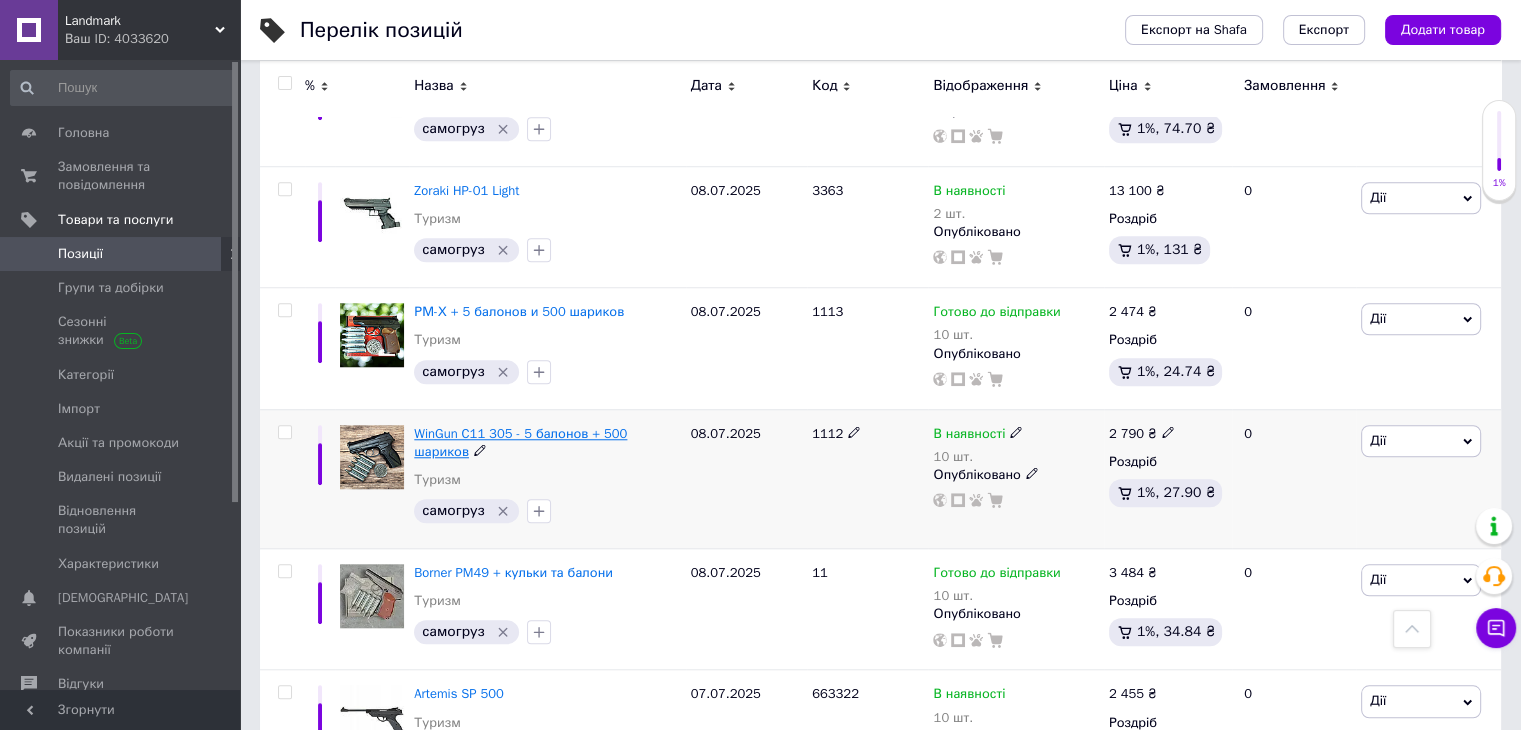 click on "WinGun C11 305 - 5 балонов + 500 шариков" at bounding box center [520, 442] 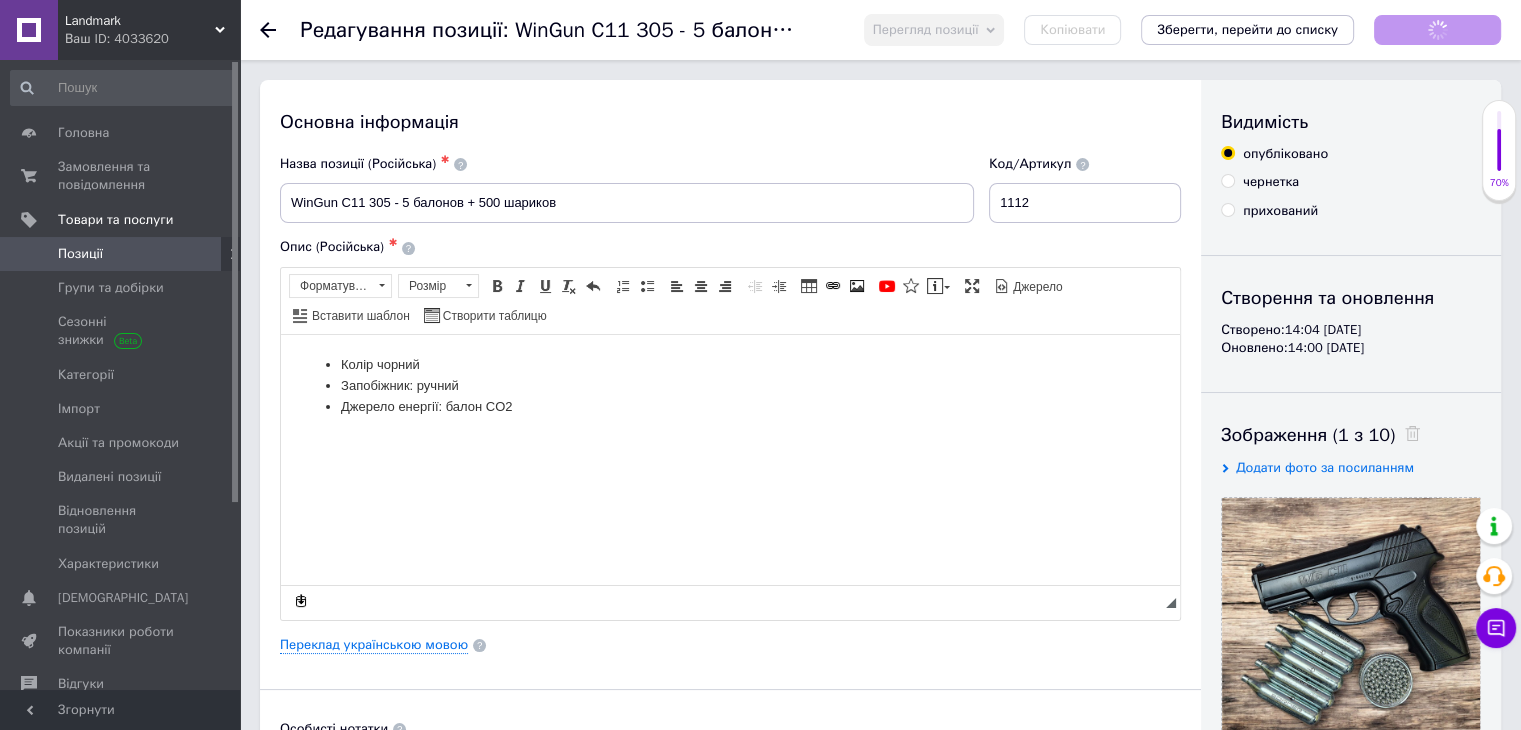 scroll, scrollTop: 0, scrollLeft: 0, axis: both 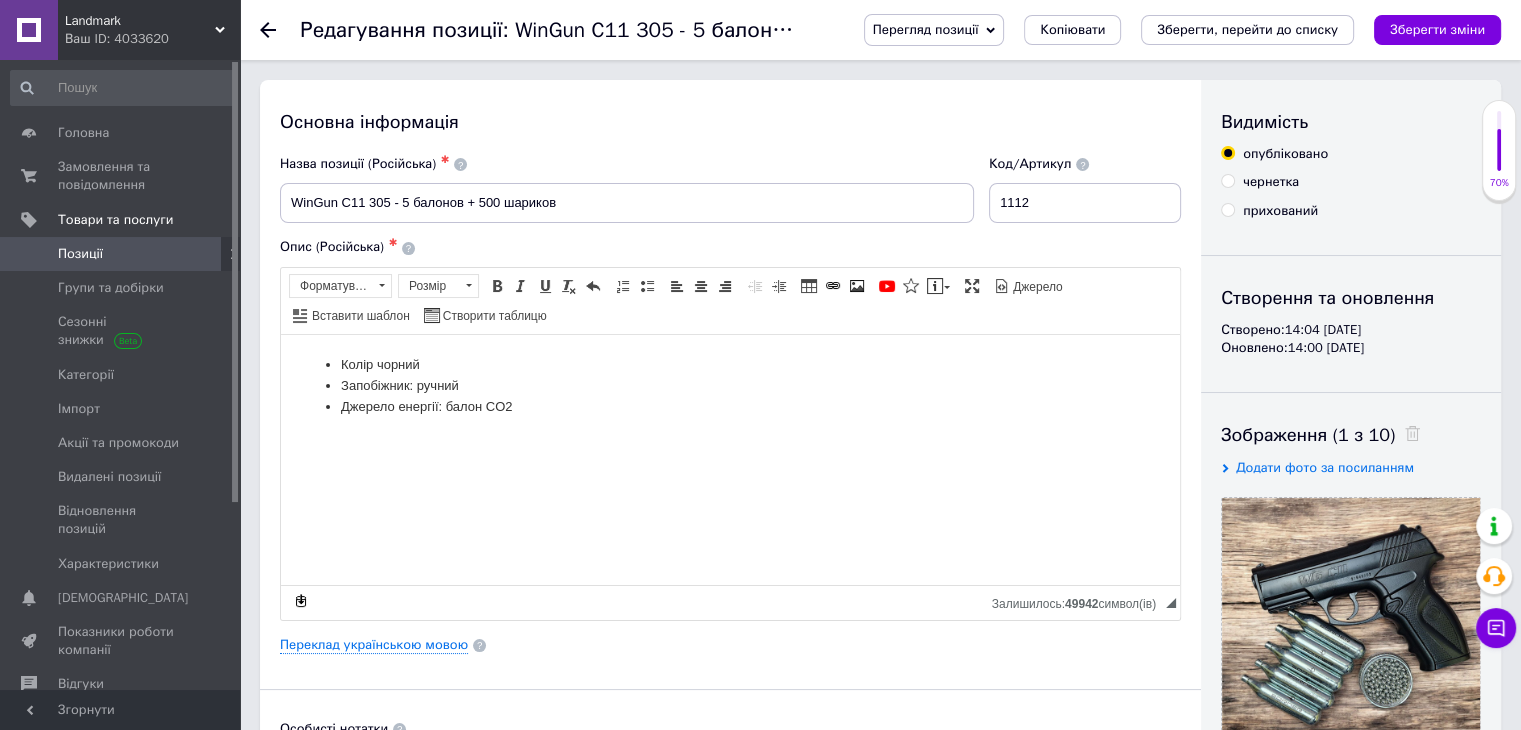 click on "Редагування позиції: WinGun C11 305 - 5 балонов + 500 шариков Перегляд позиції Зберегти та переглянути на сайті Зберегти та переглянути на маркетплейсі [DOMAIN_NAME] Копіювати Зберегти, перейти до списку Зберегти зміни" at bounding box center (880, 30) 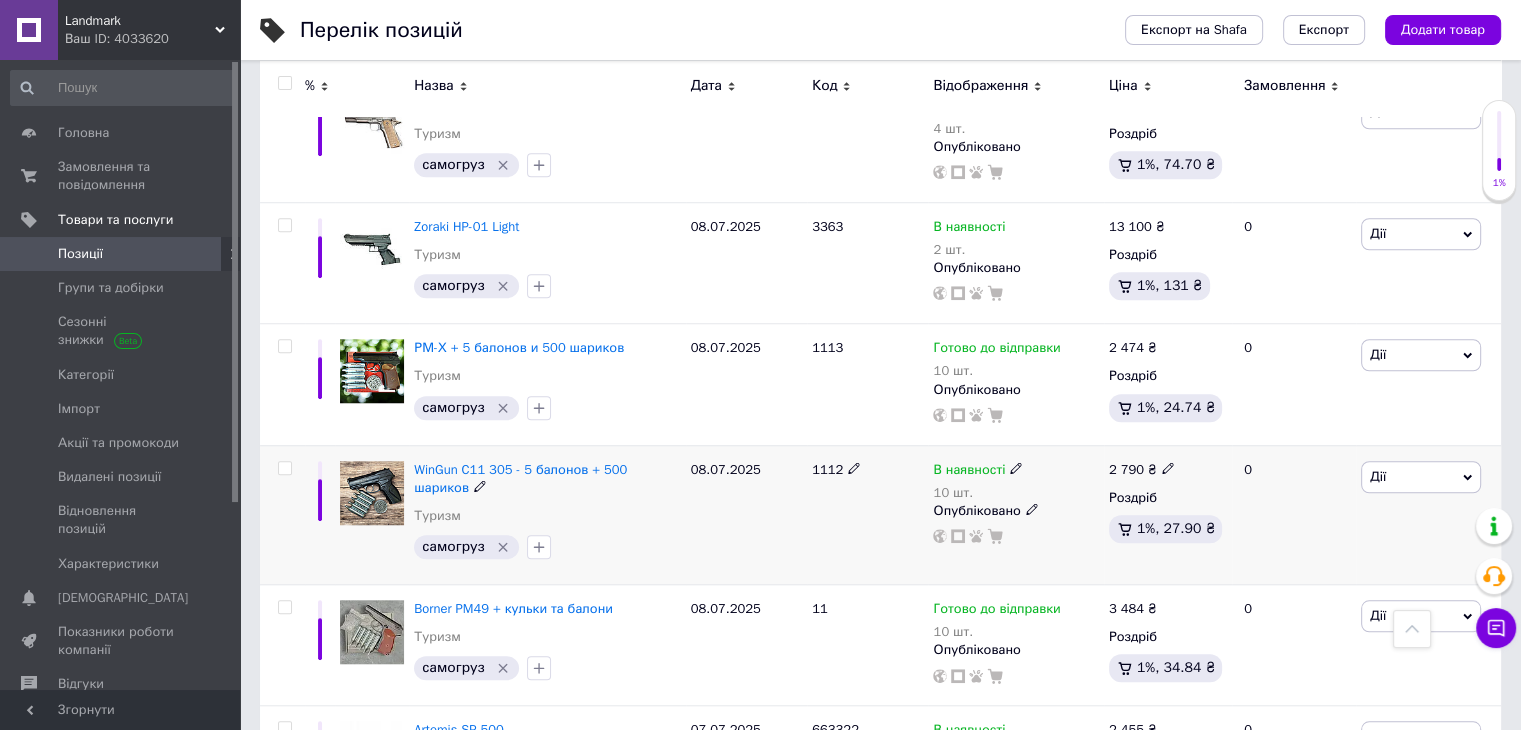 scroll, scrollTop: 1600, scrollLeft: 0, axis: vertical 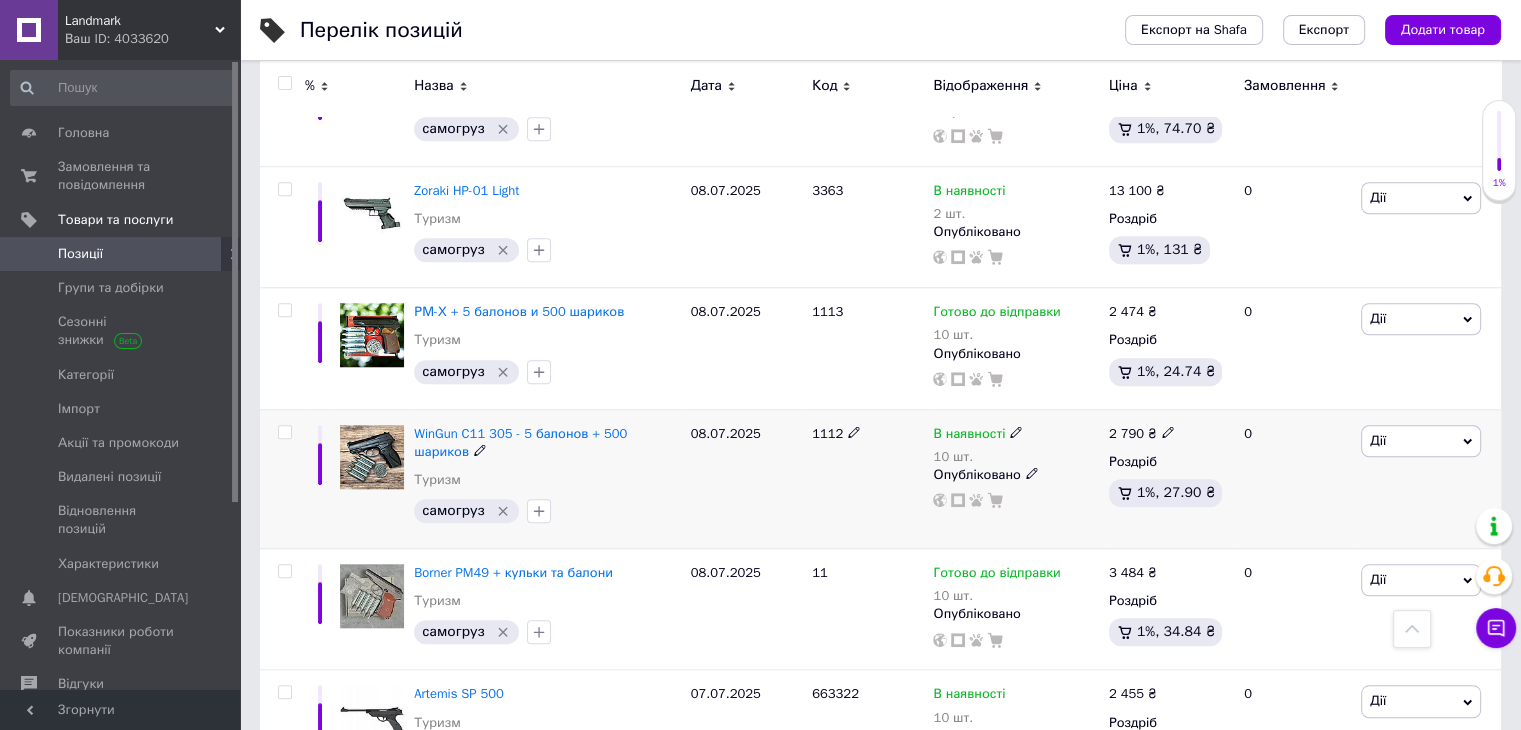 click at bounding box center [372, 457] 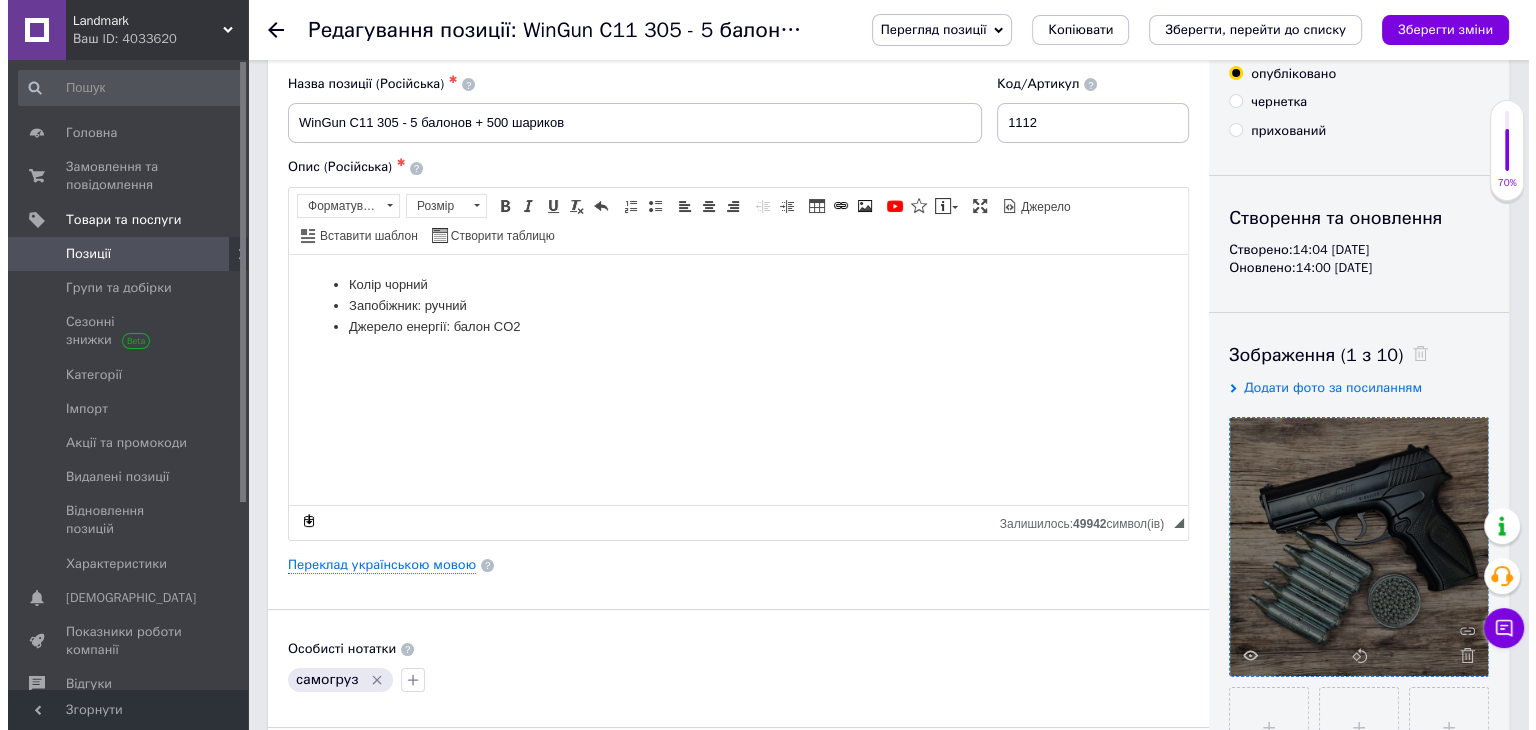 scroll, scrollTop: 200, scrollLeft: 0, axis: vertical 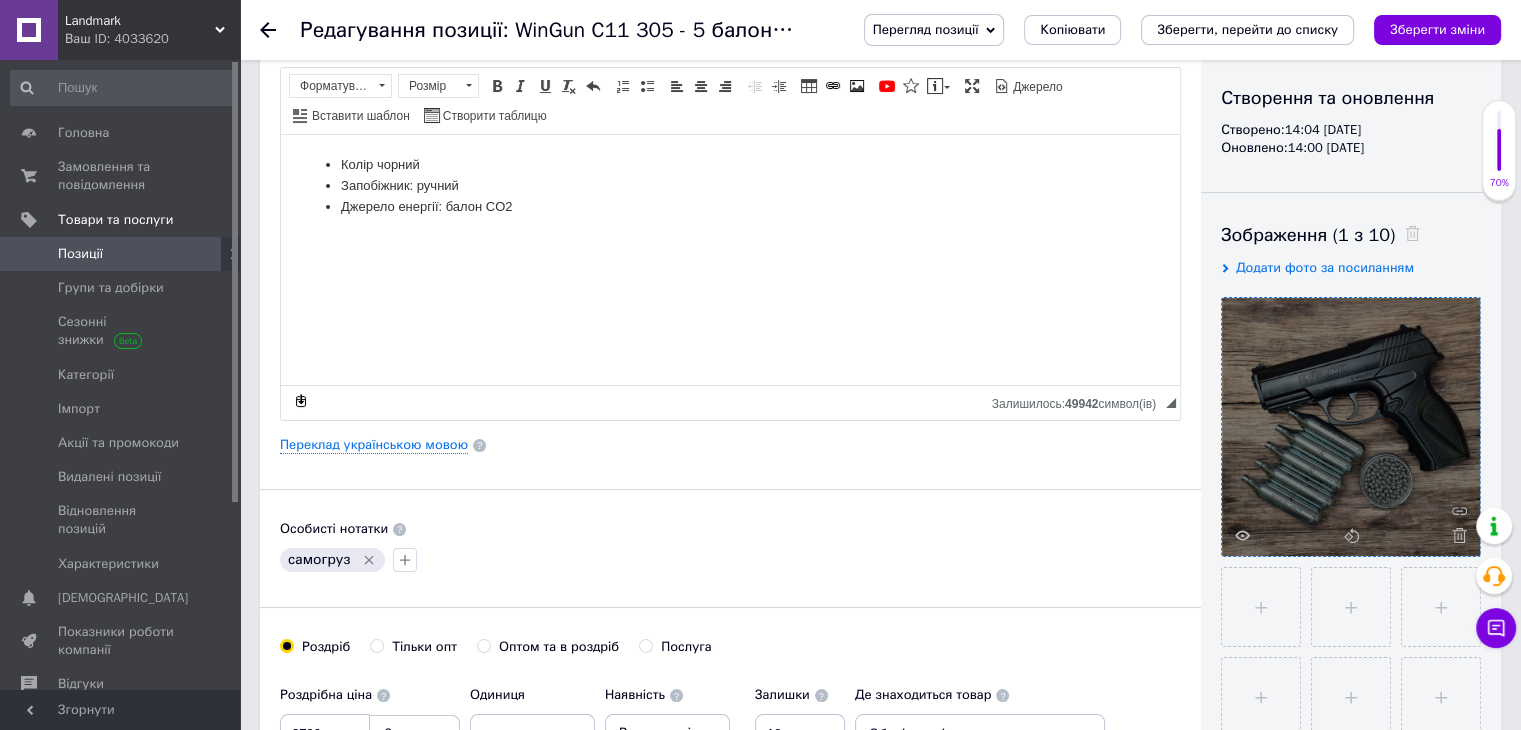 click at bounding box center (1351, 427) 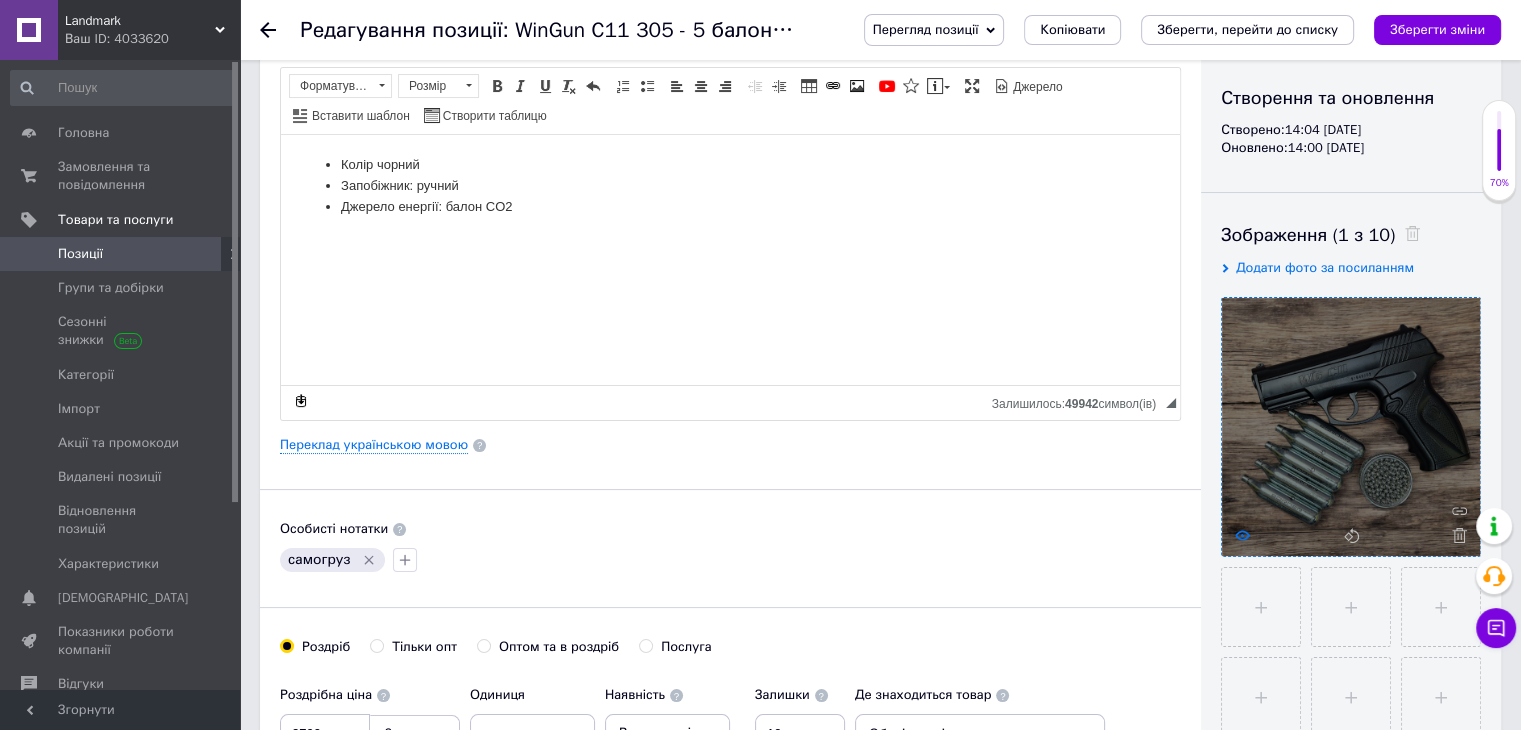 click 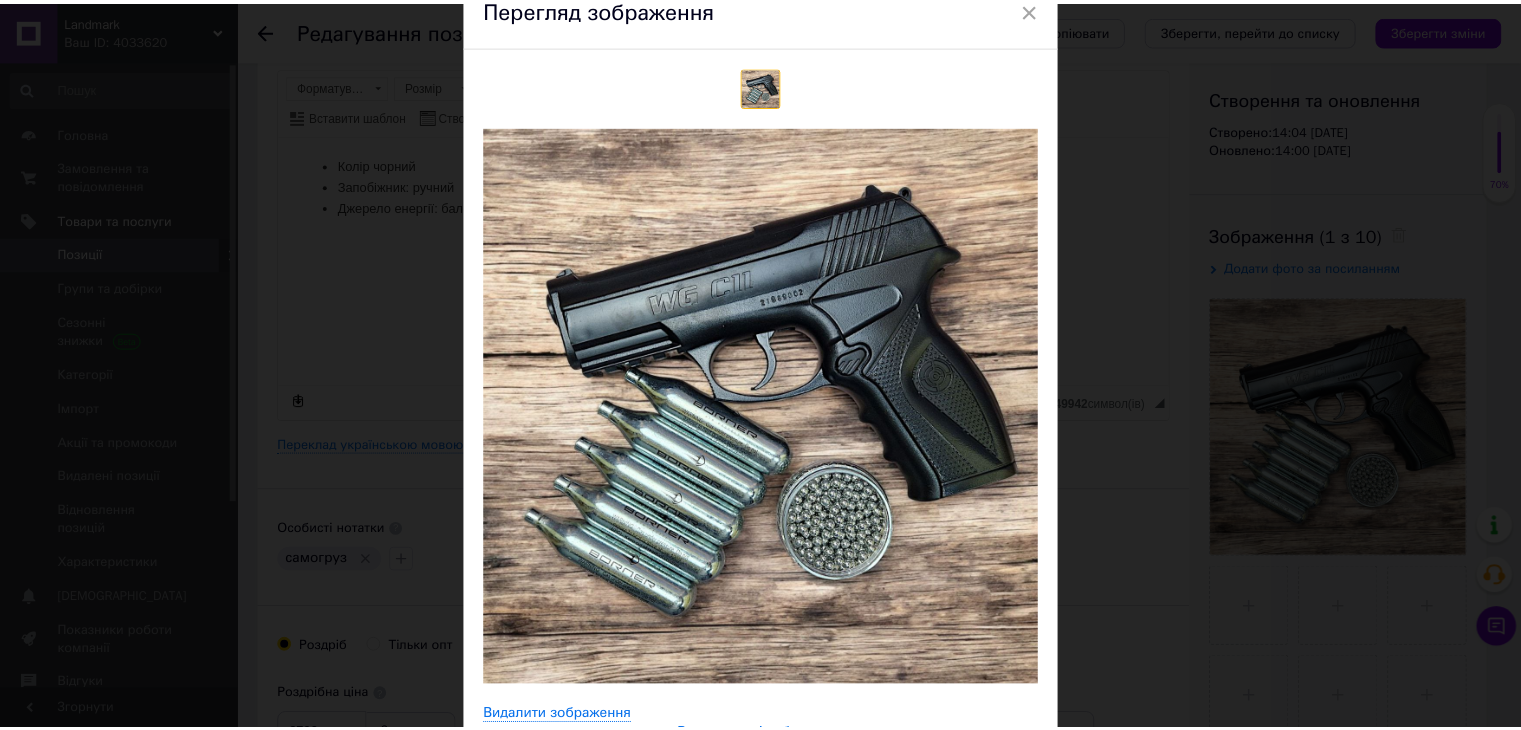 scroll, scrollTop: 200, scrollLeft: 0, axis: vertical 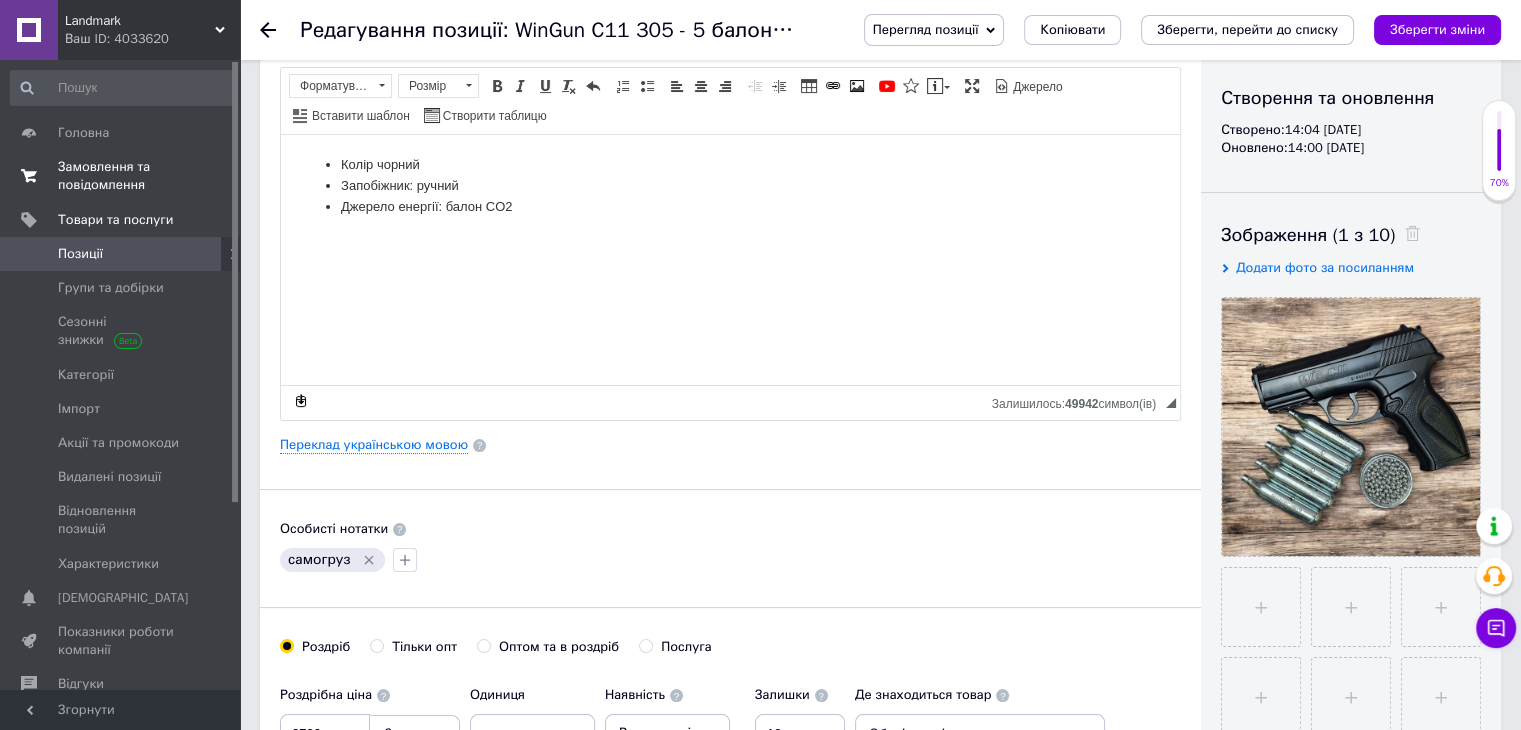 click on "Замовлення та повідомлення" at bounding box center (121, 176) 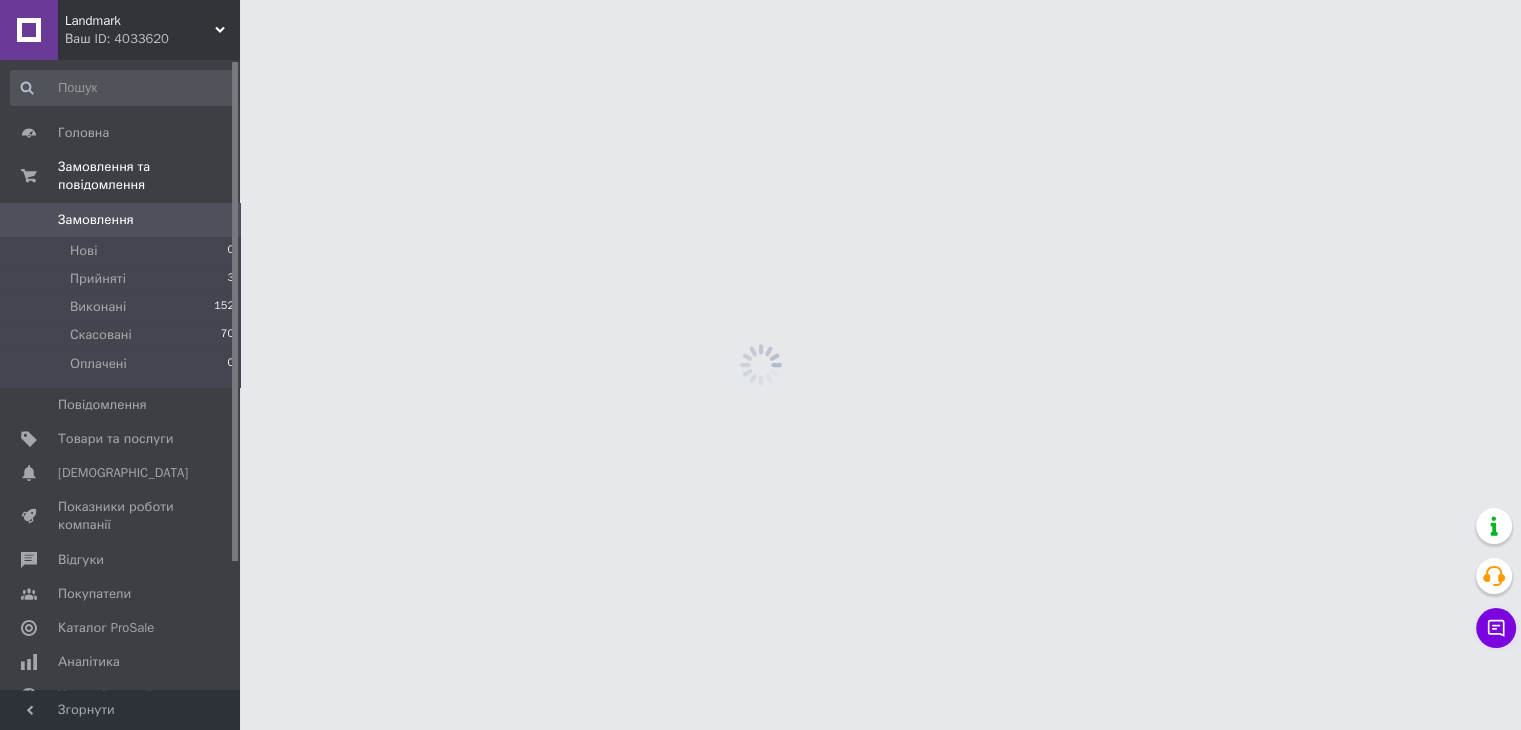 scroll, scrollTop: 0, scrollLeft: 0, axis: both 